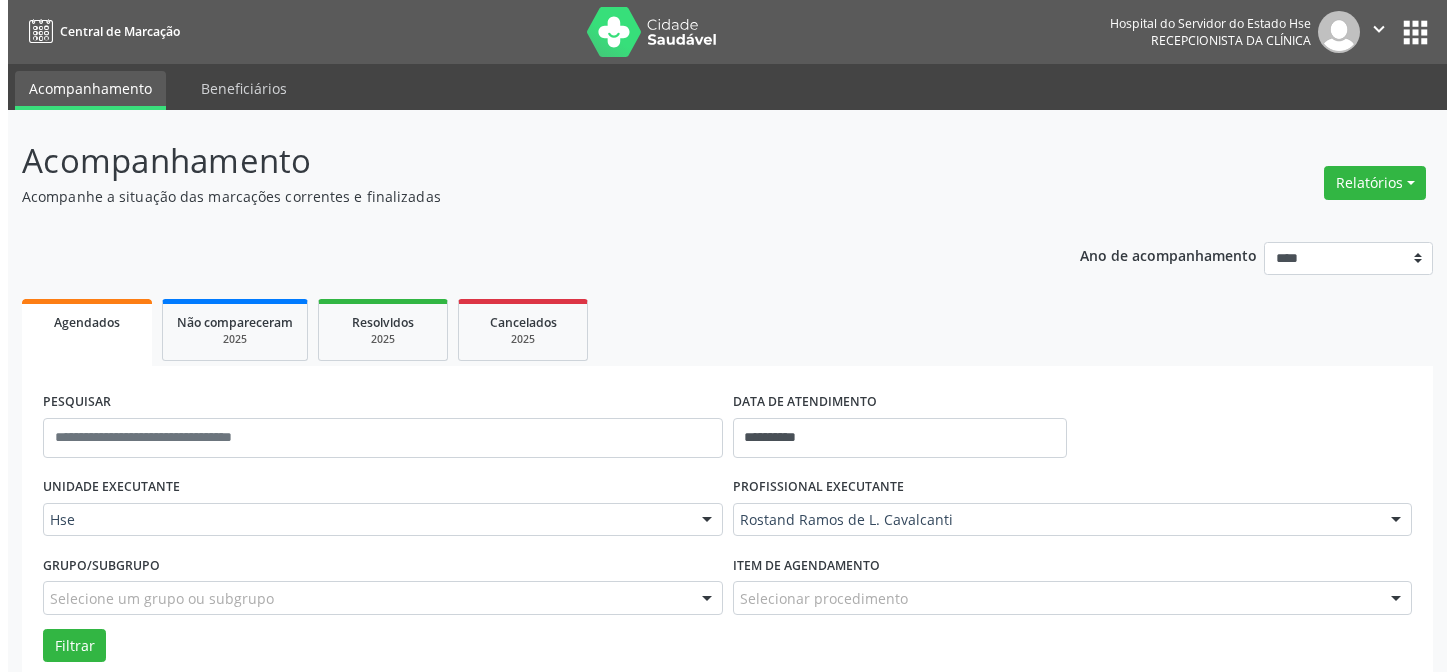 scroll, scrollTop: 499, scrollLeft: 0, axis: vertical 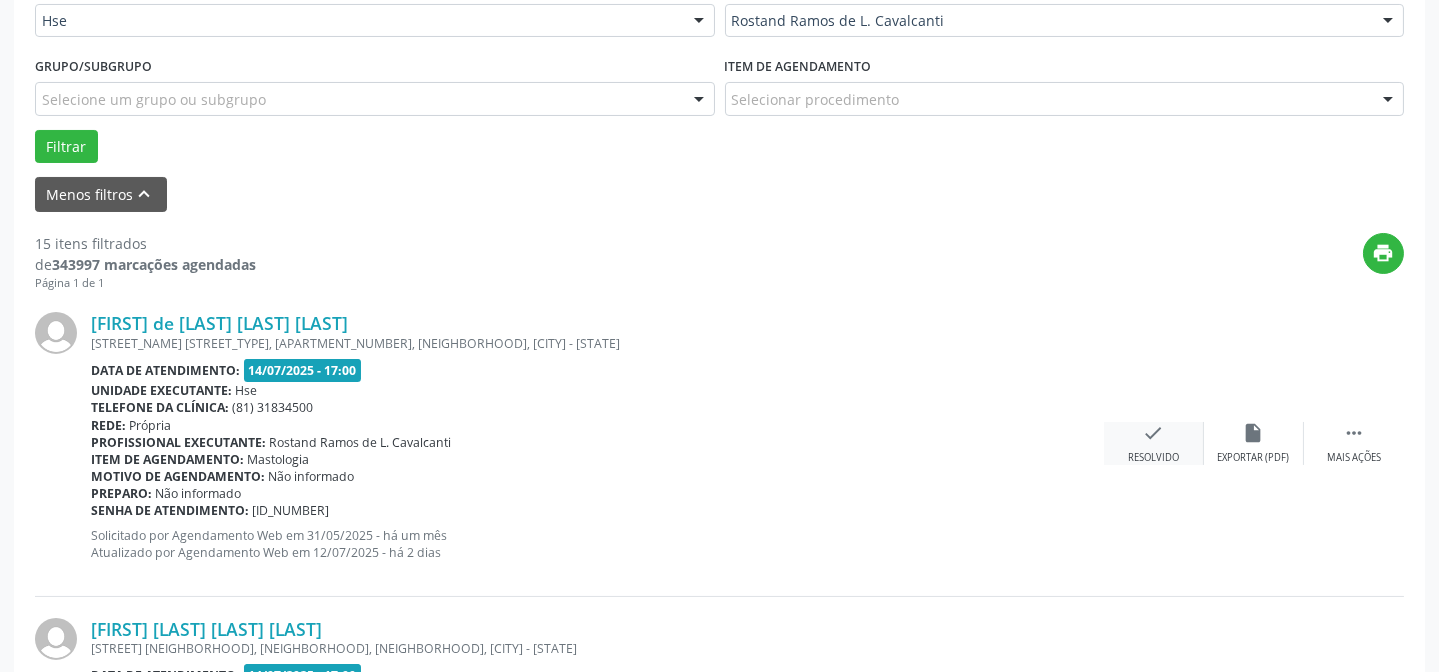 click on "check" at bounding box center [1154, 433] 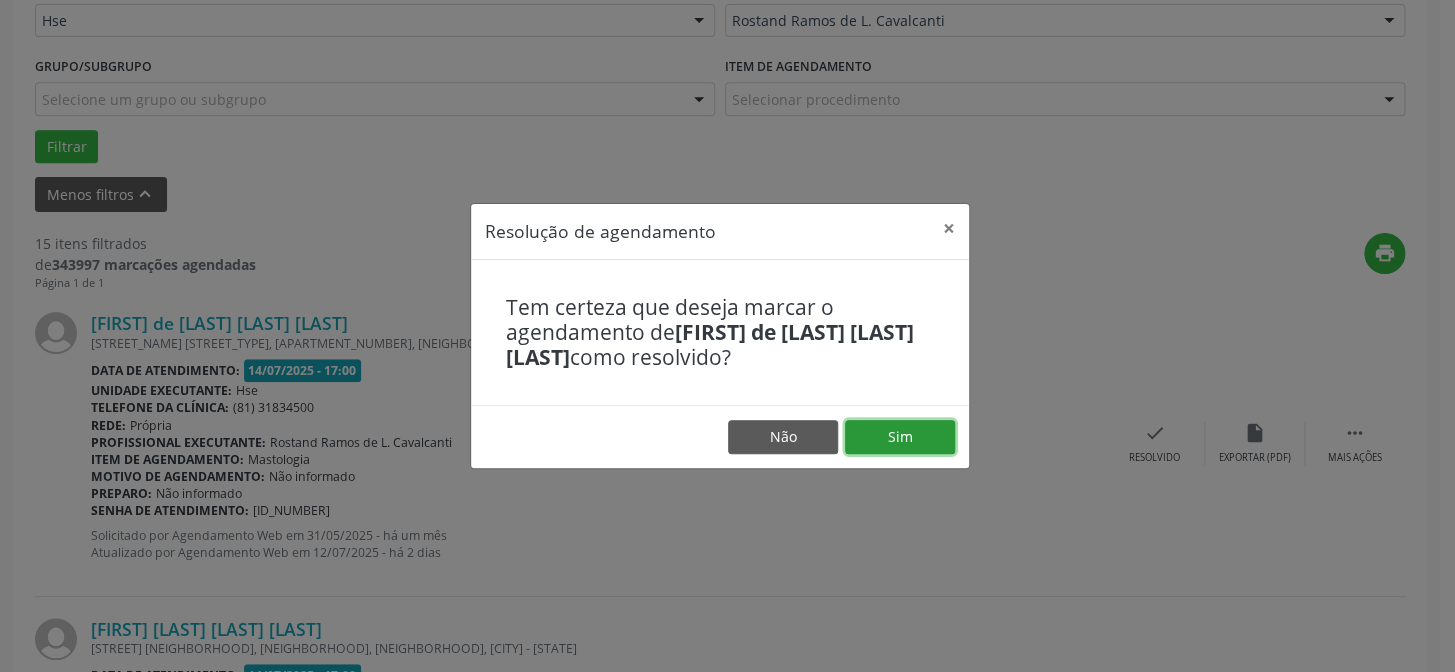 click on "Sim" at bounding box center [900, 437] 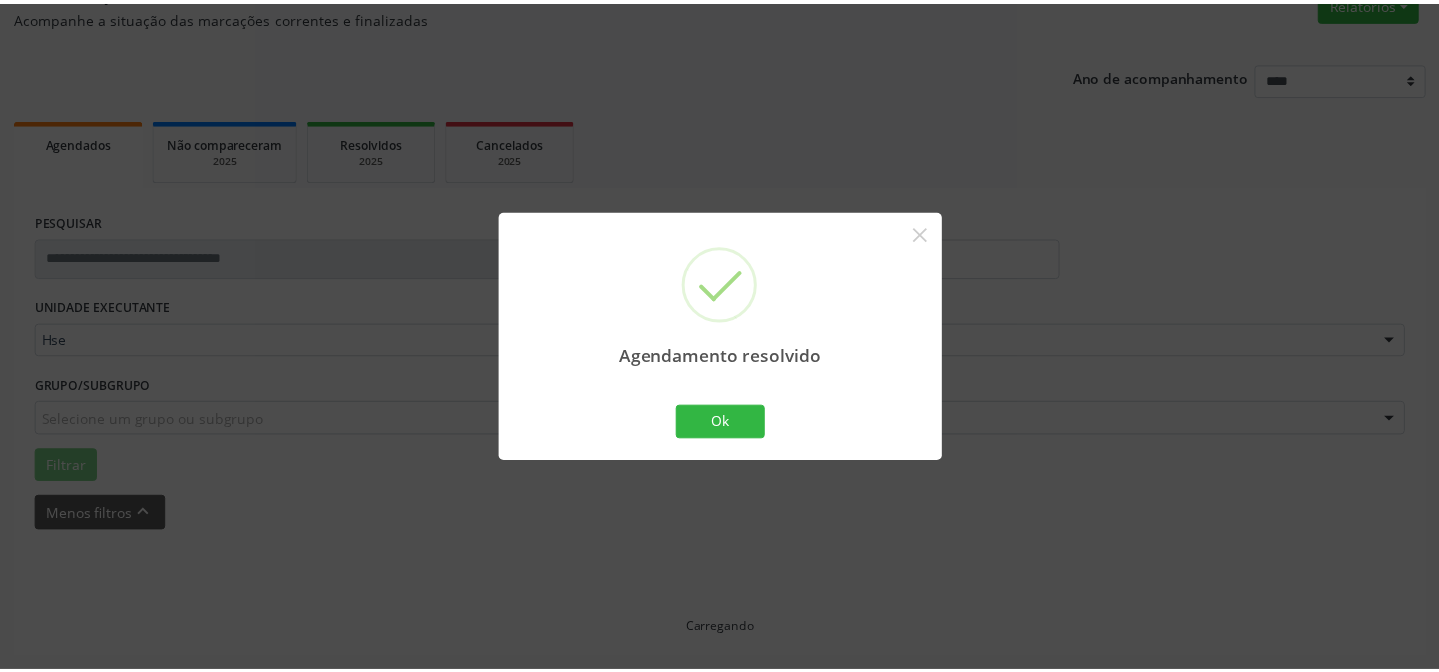 scroll, scrollTop: 179, scrollLeft: 0, axis: vertical 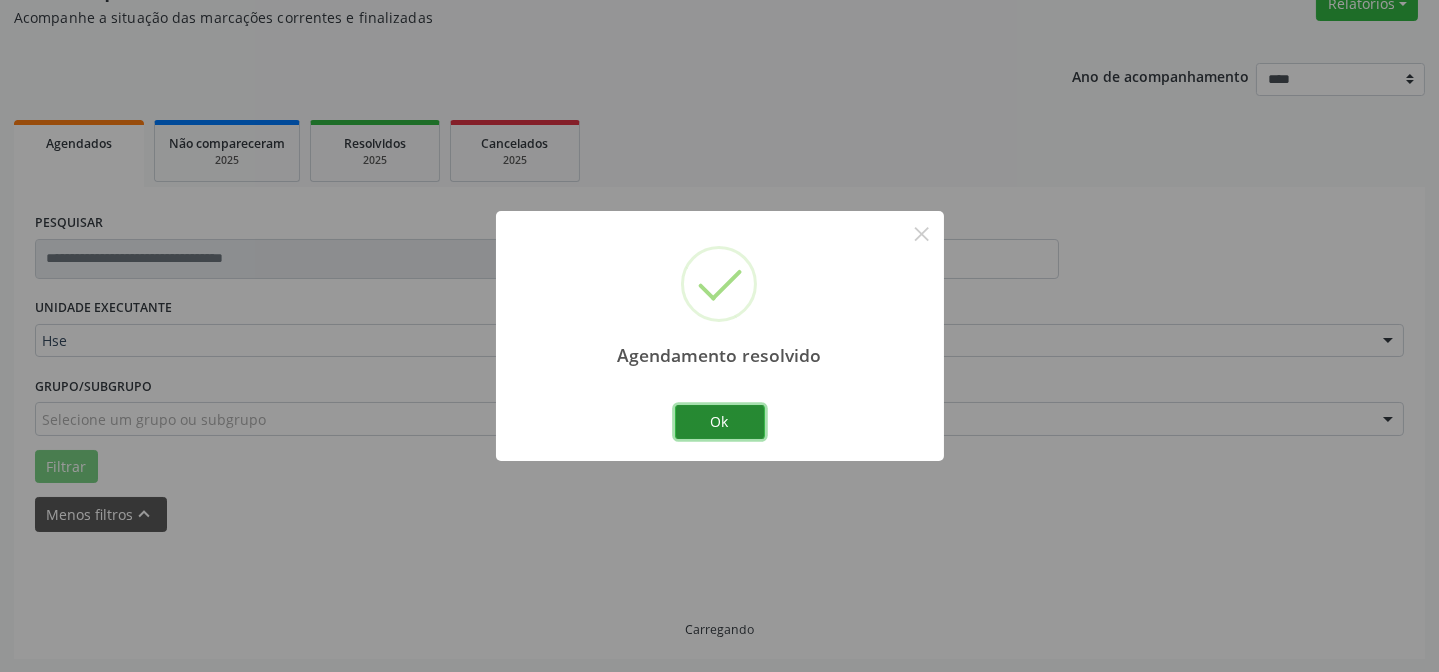 click on "Ok" at bounding box center [720, 422] 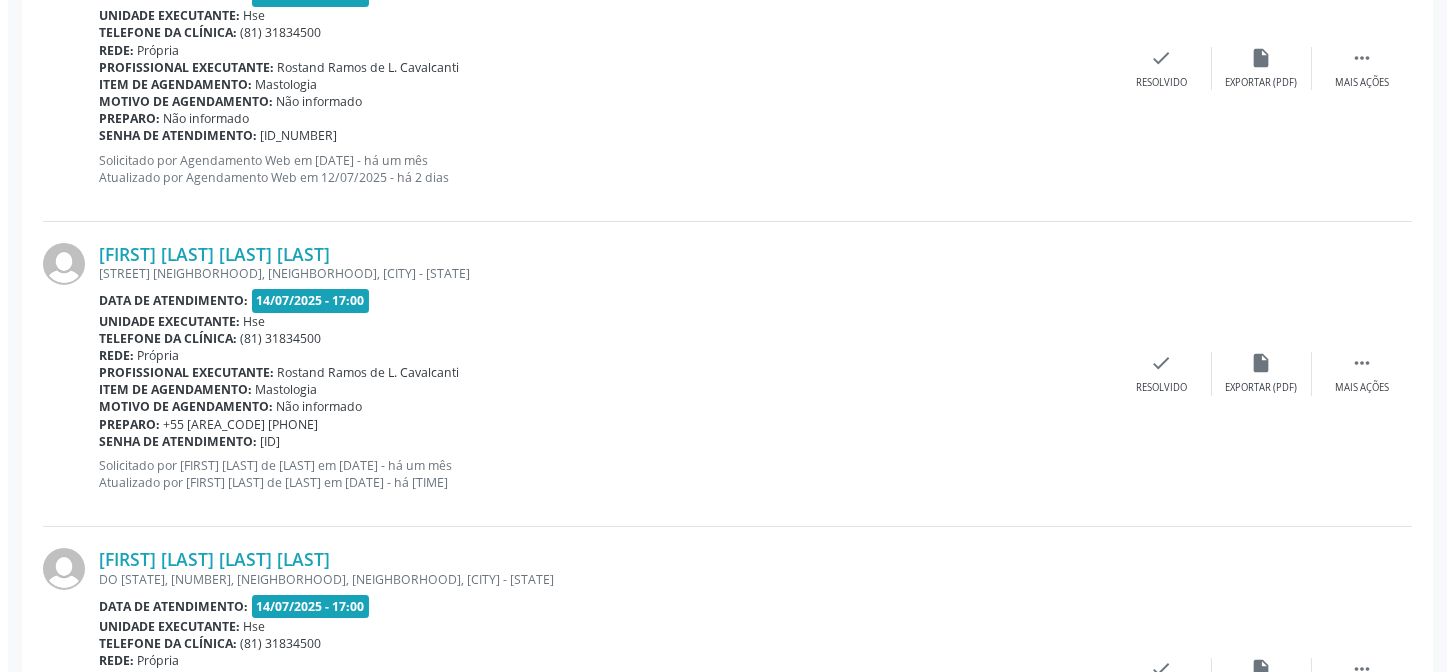 scroll, scrollTop: 906, scrollLeft: 0, axis: vertical 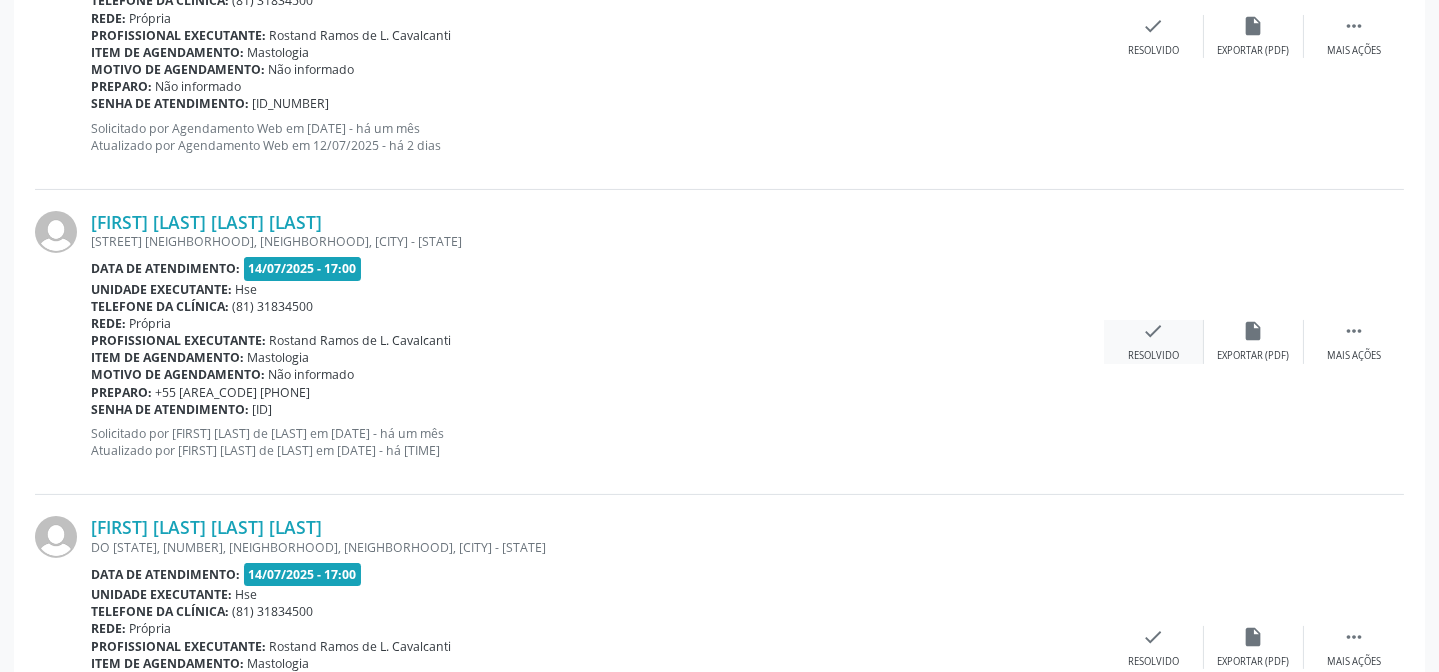 click on "Resolvido" at bounding box center (1153, 356) 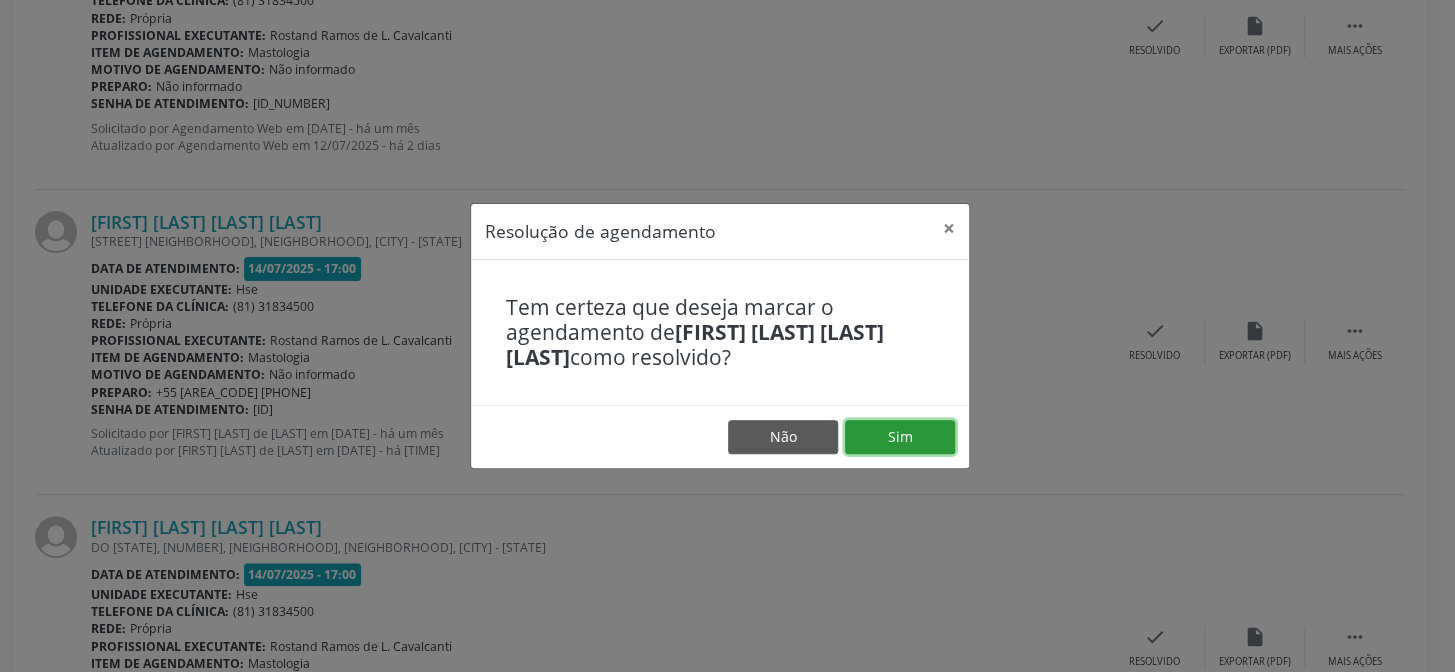 click on "Sim" at bounding box center [900, 437] 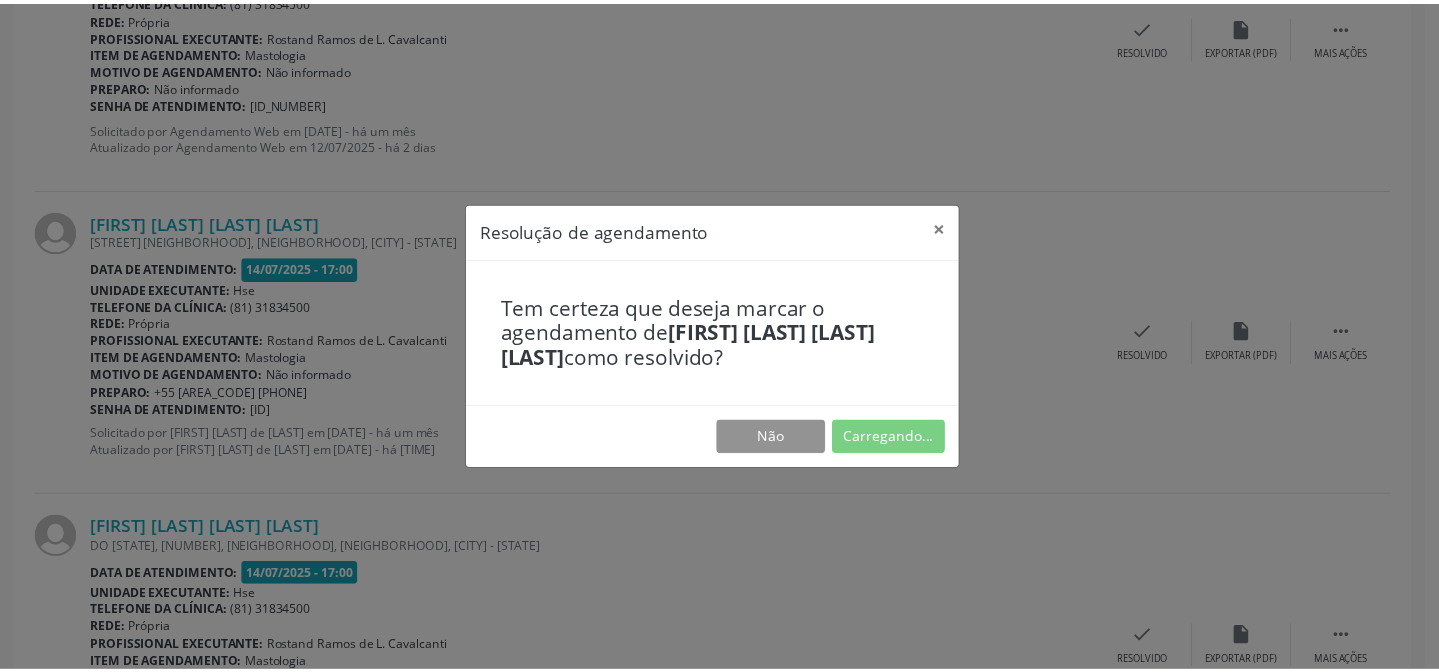 scroll, scrollTop: 179, scrollLeft: 0, axis: vertical 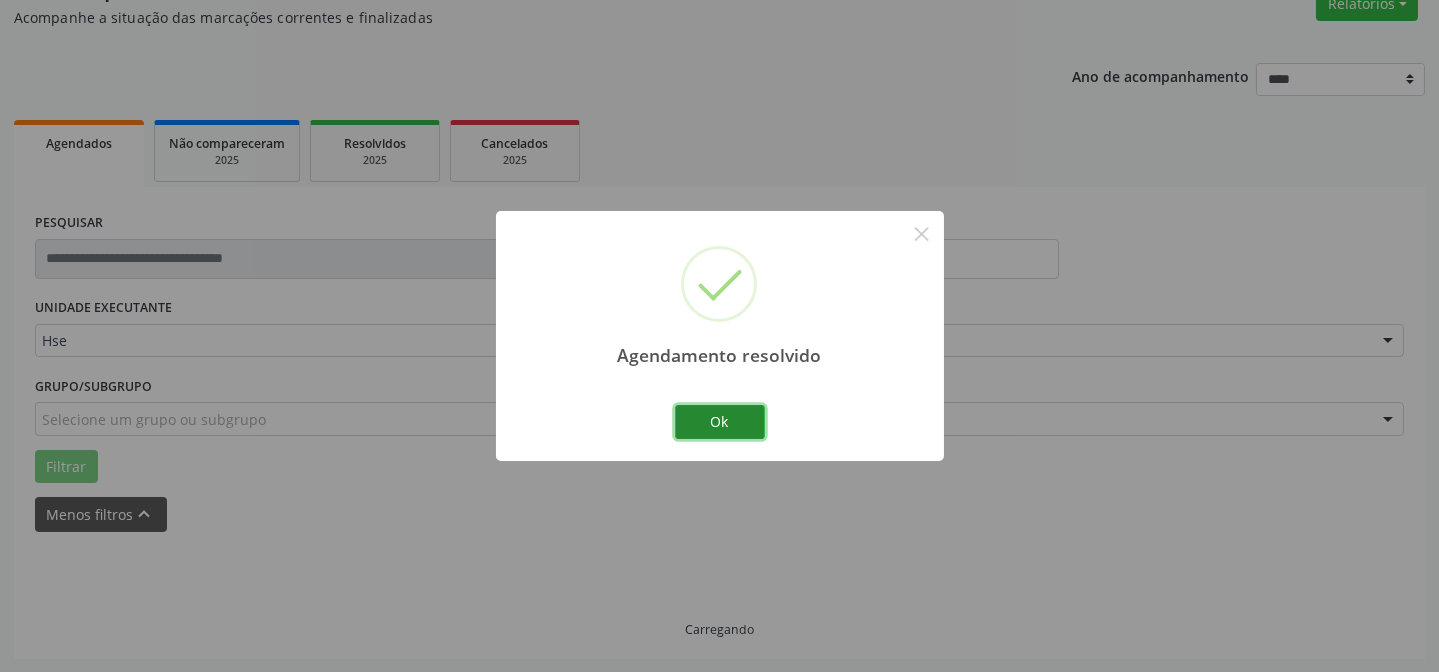click on "Ok" at bounding box center (720, 422) 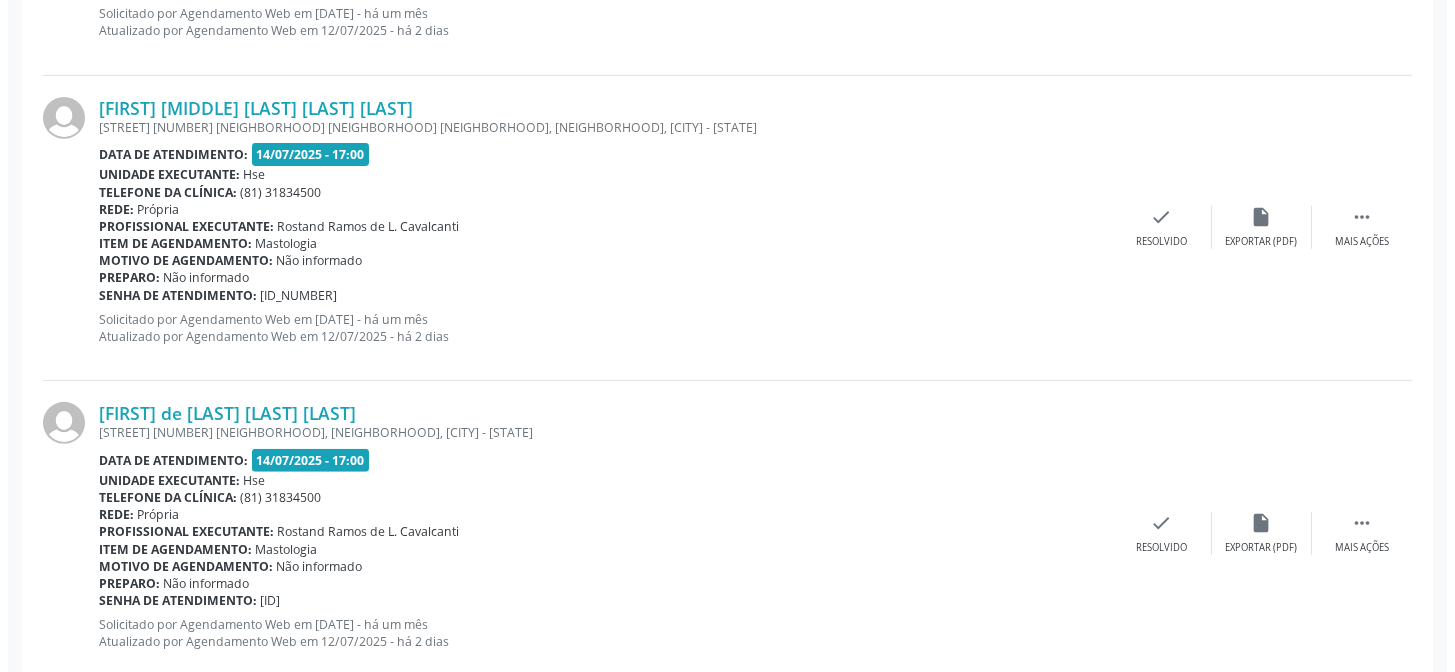 scroll, scrollTop: 1633, scrollLeft: 0, axis: vertical 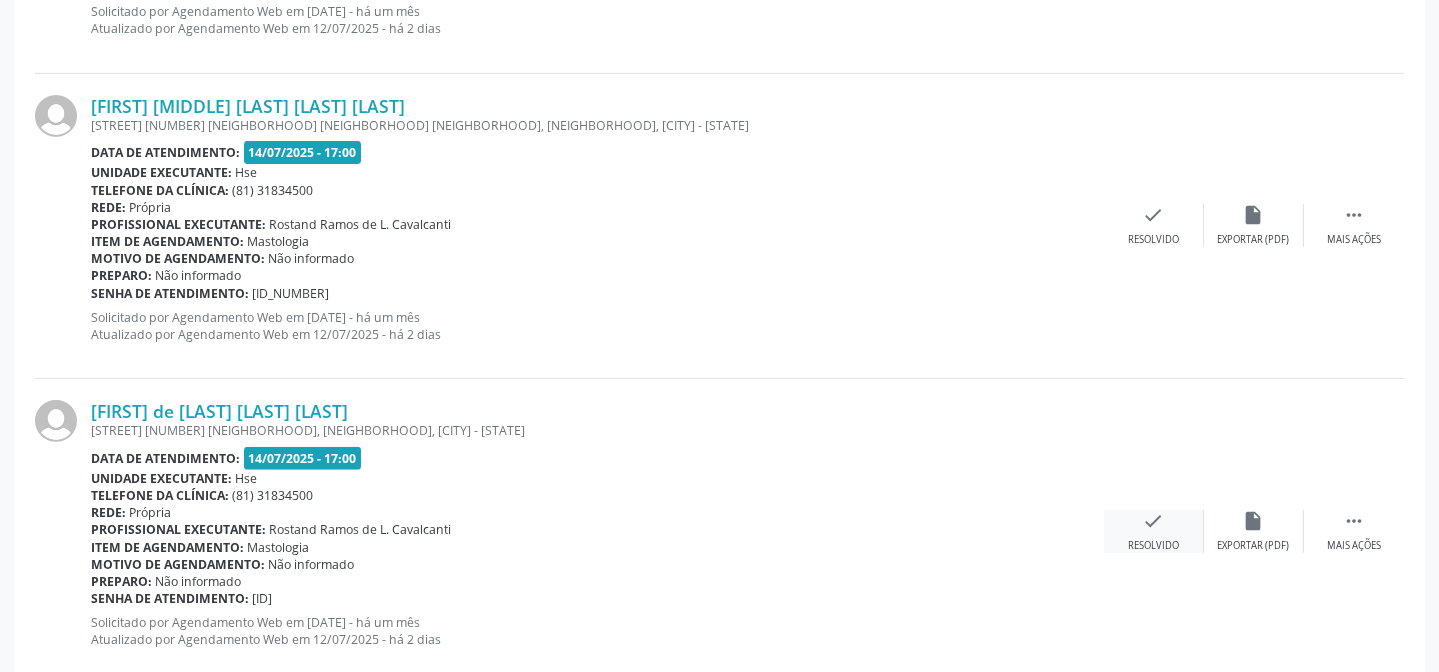 click on "check" at bounding box center [1154, 521] 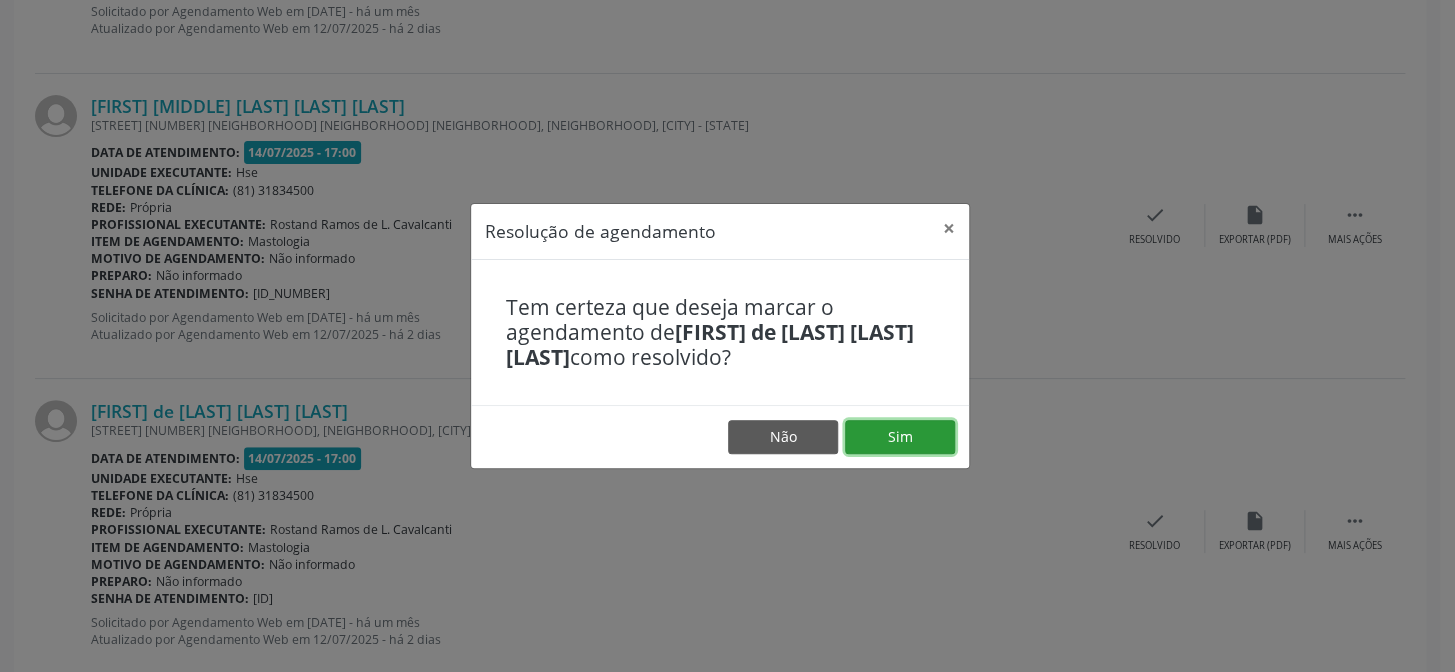 click on "Sim" at bounding box center (900, 437) 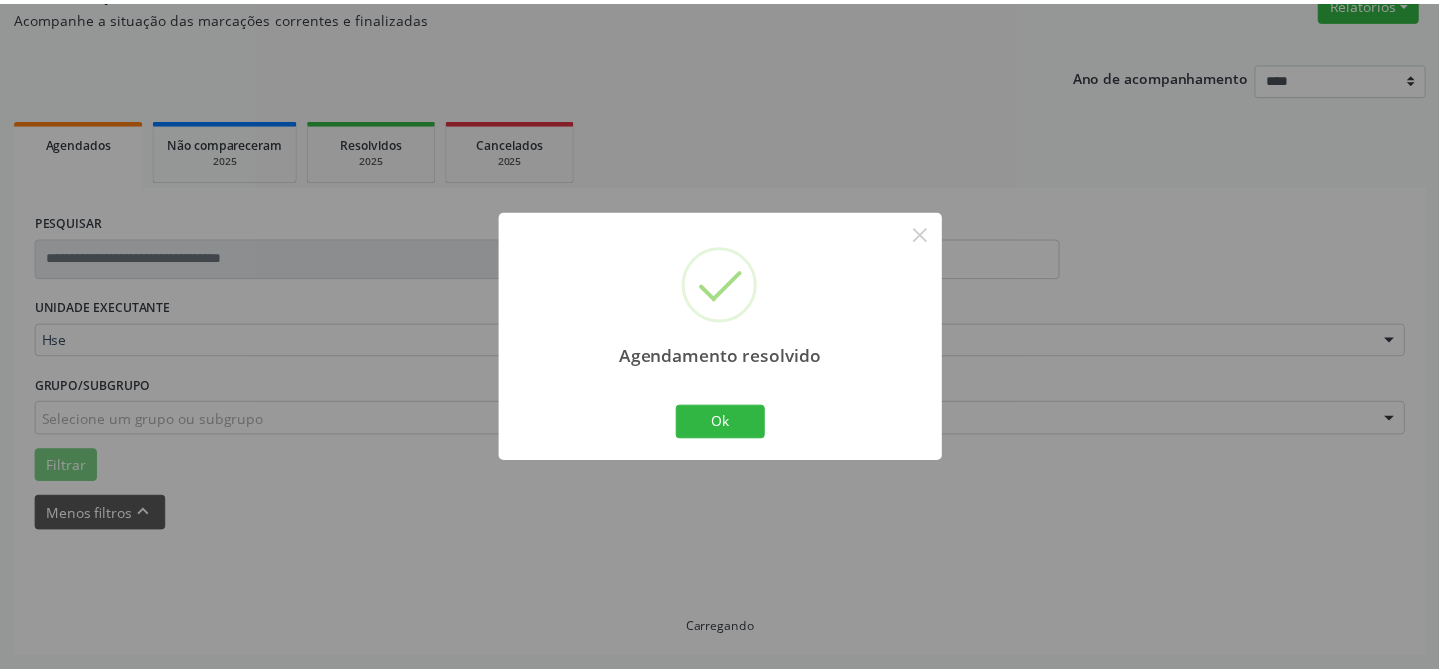 scroll, scrollTop: 179, scrollLeft: 0, axis: vertical 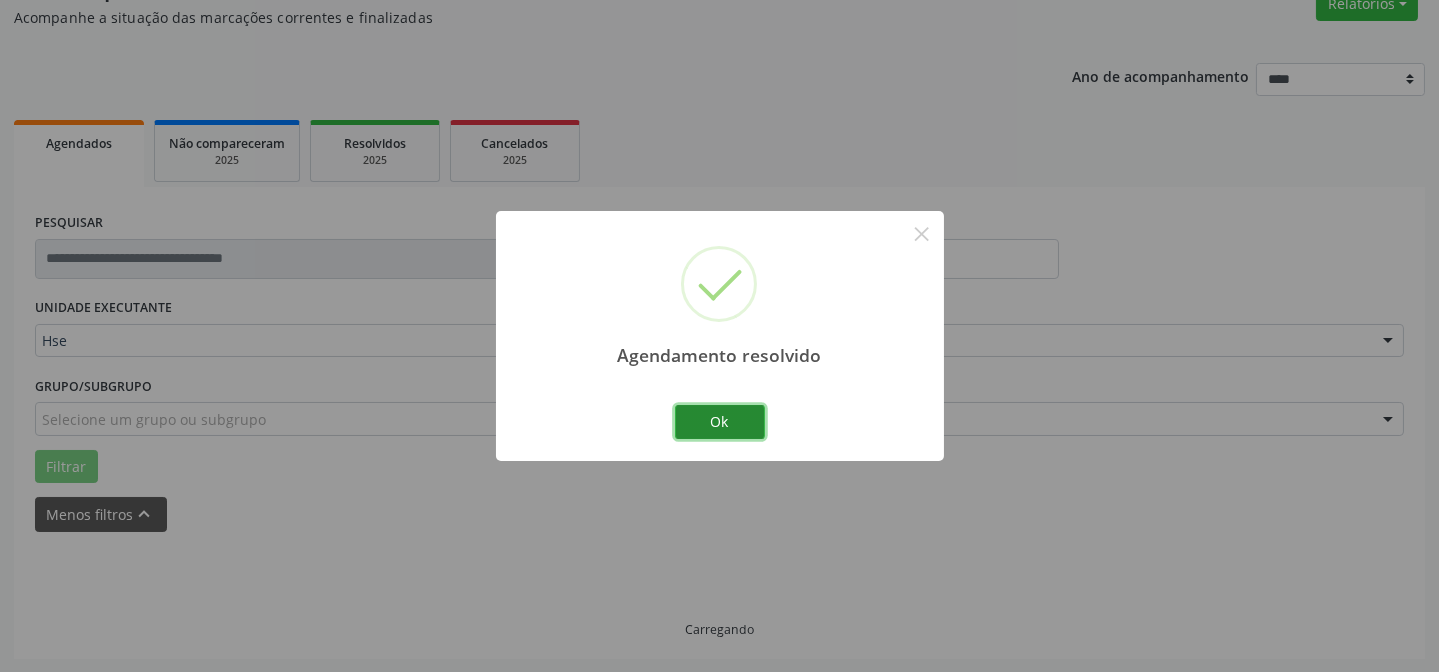 click on "Ok" at bounding box center [720, 422] 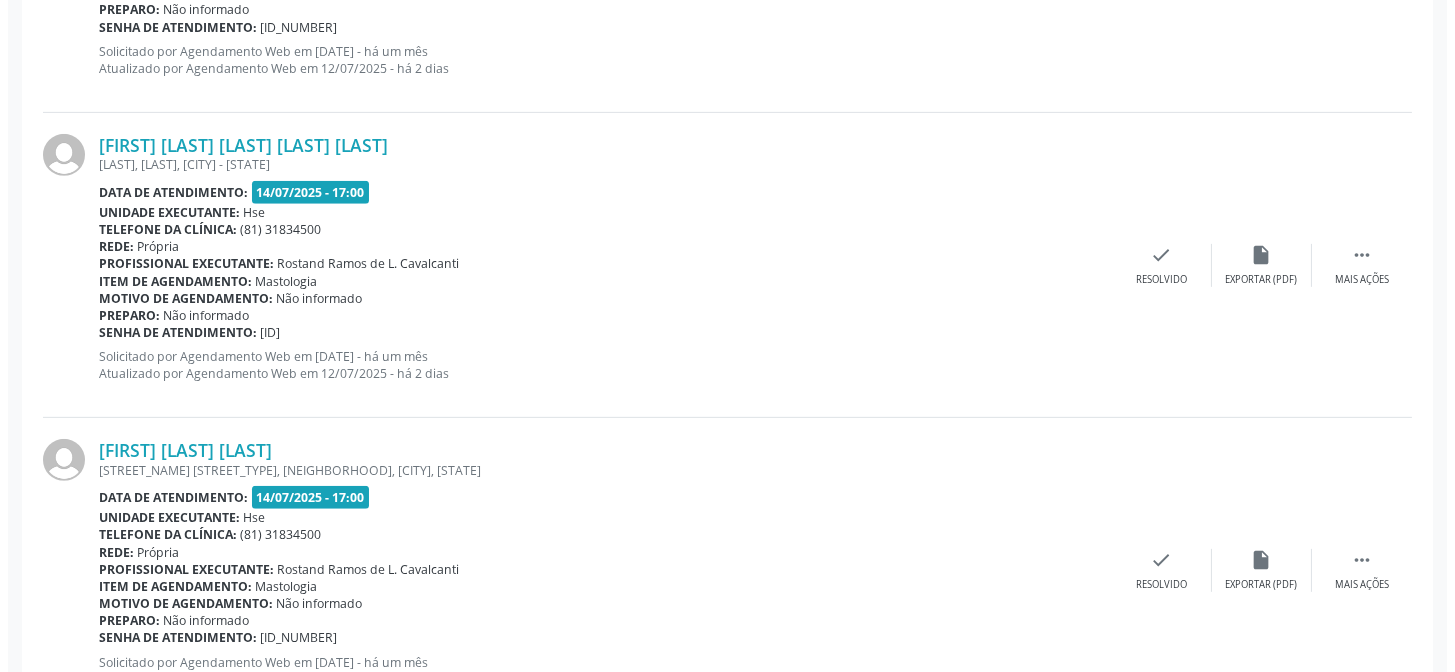 scroll, scrollTop: 1997, scrollLeft: 0, axis: vertical 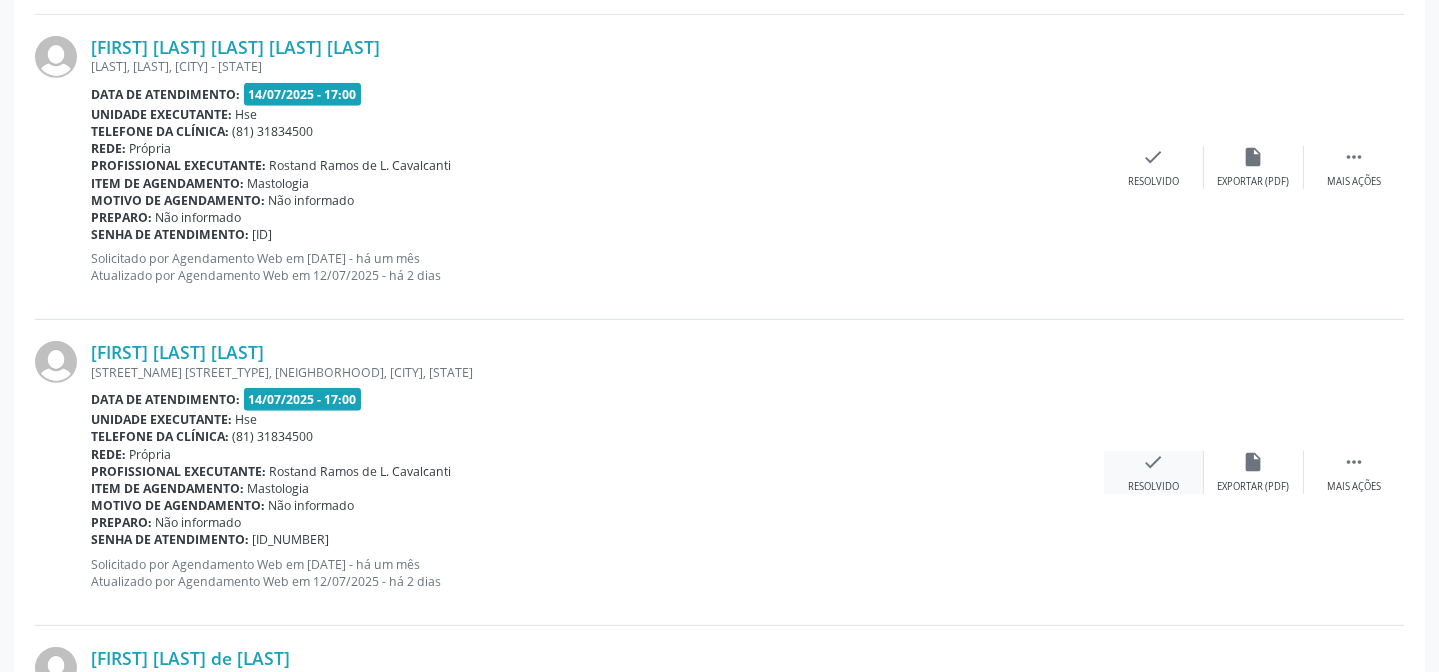 click on "check" at bounding box center [1154, 462] 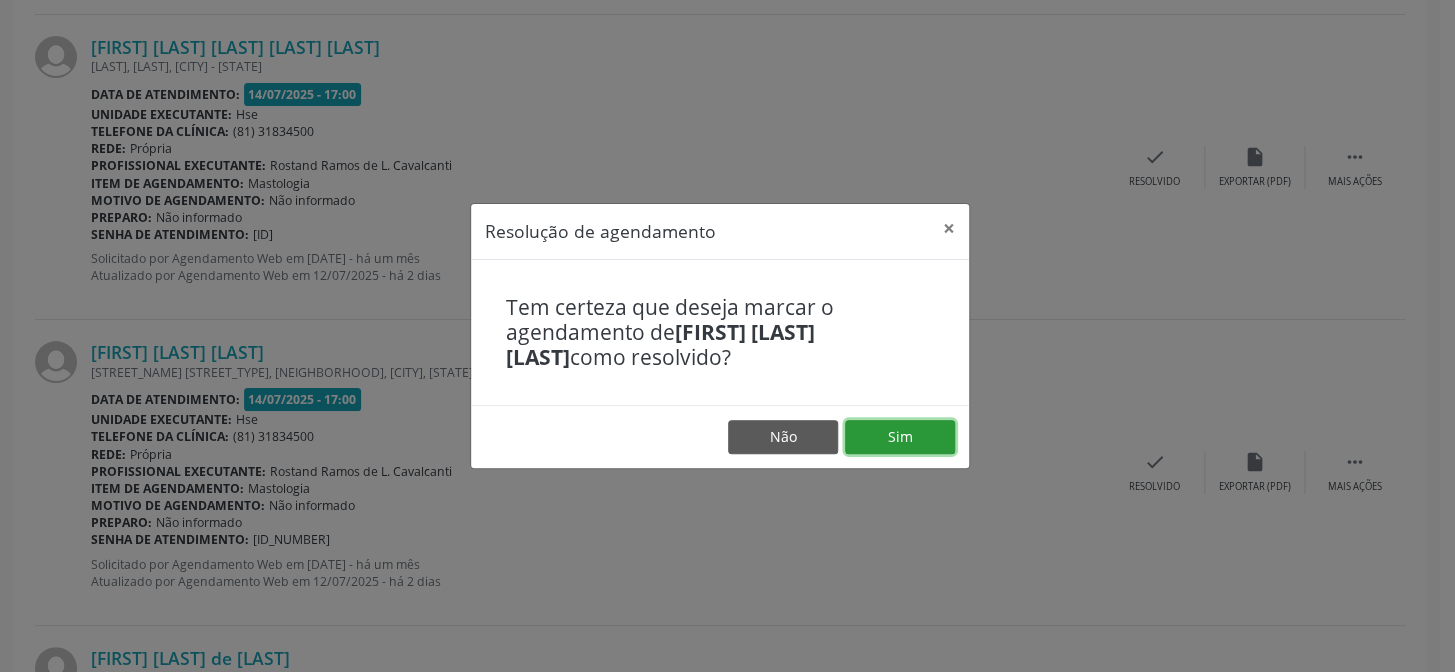 click on "Sim" at bounding box center (900, 437) 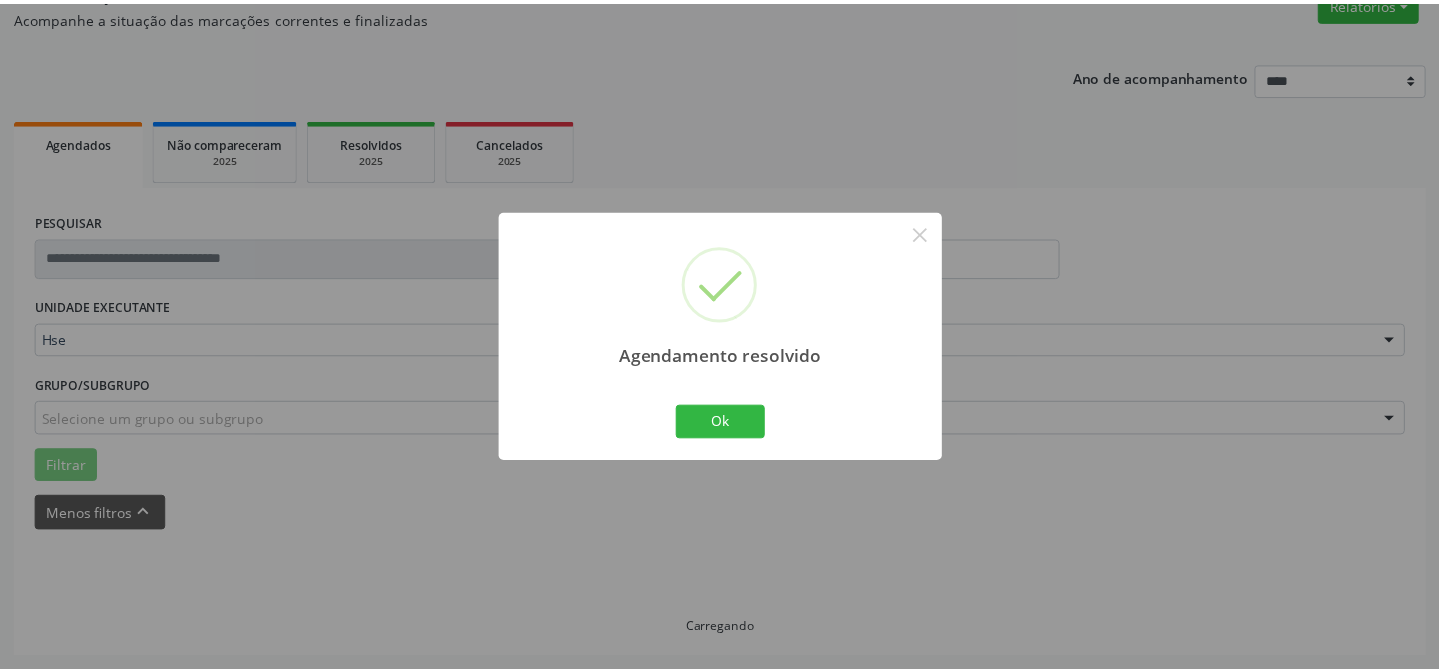 scroll, scrollTop: 179, scrollLeft: 0, axis: vertical 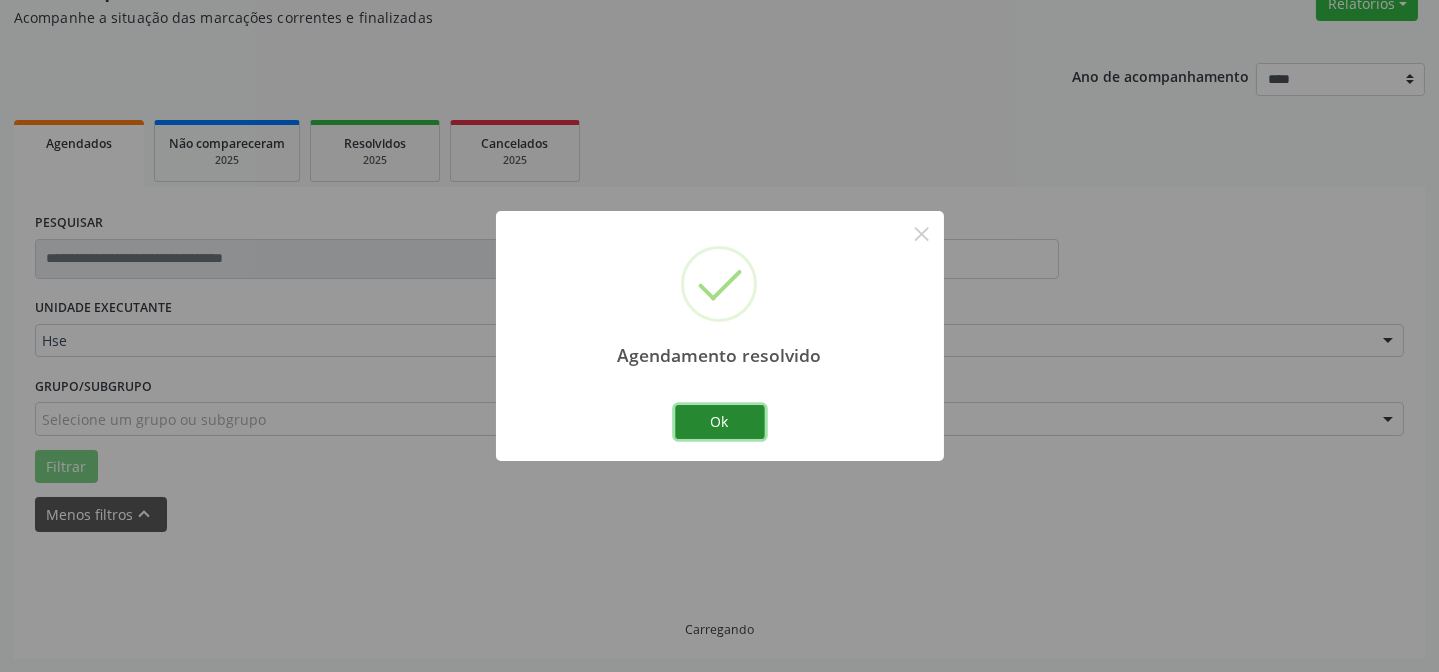 click on "Ok" at bounding box center (720, 422) 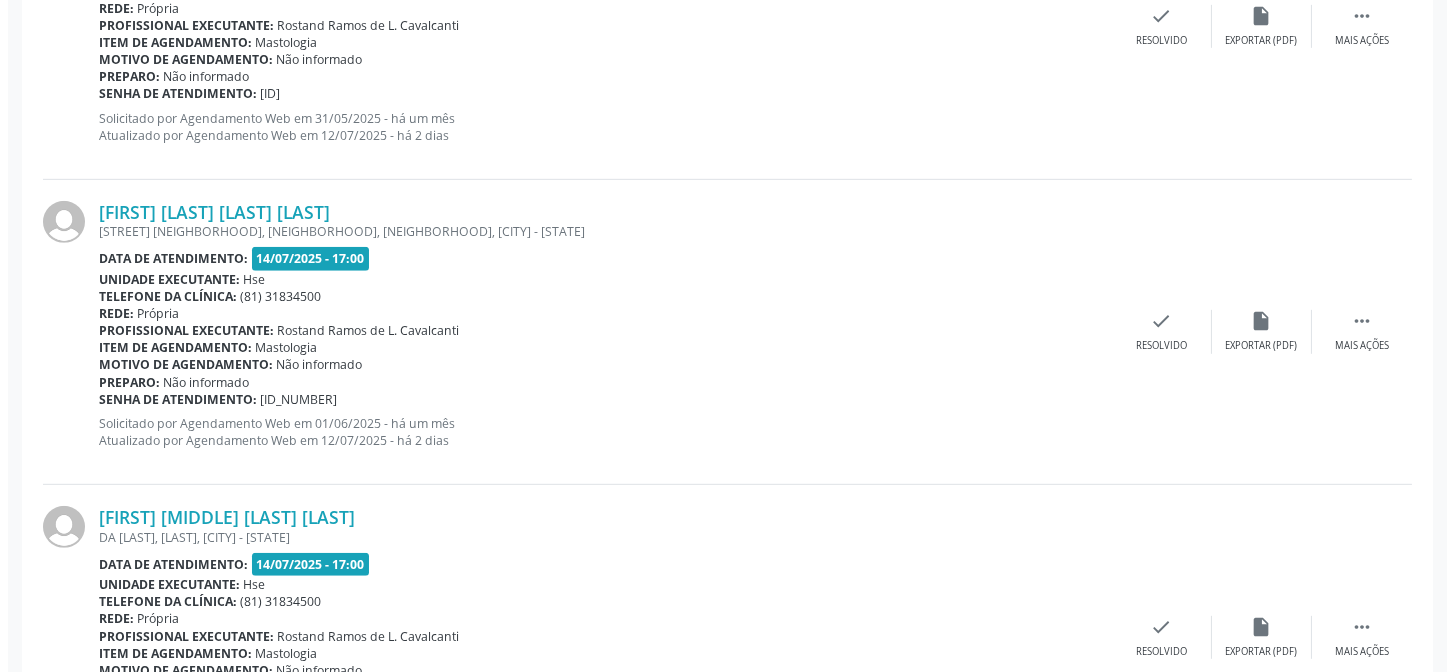 scroll, scrollTop: 2451, scrollLeft: 0, axis: vertical 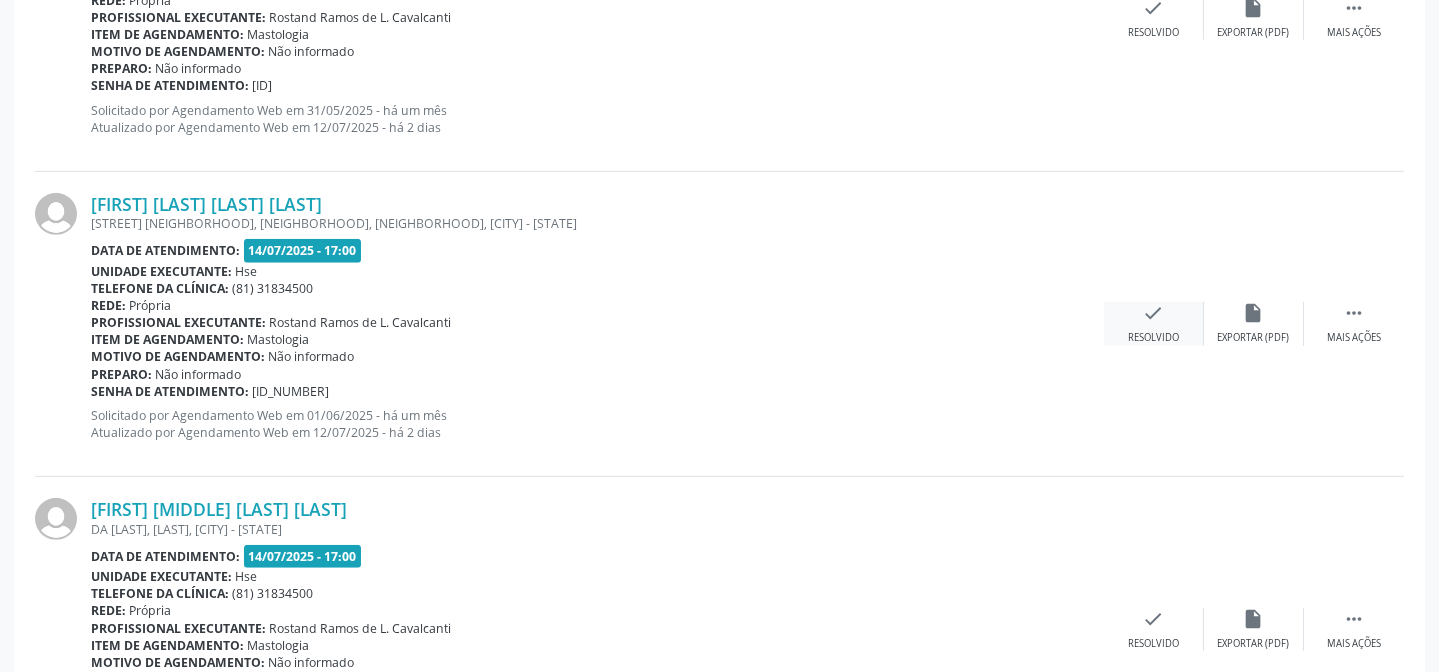 click on "Resolvido" at bounding box center (1153, 338) 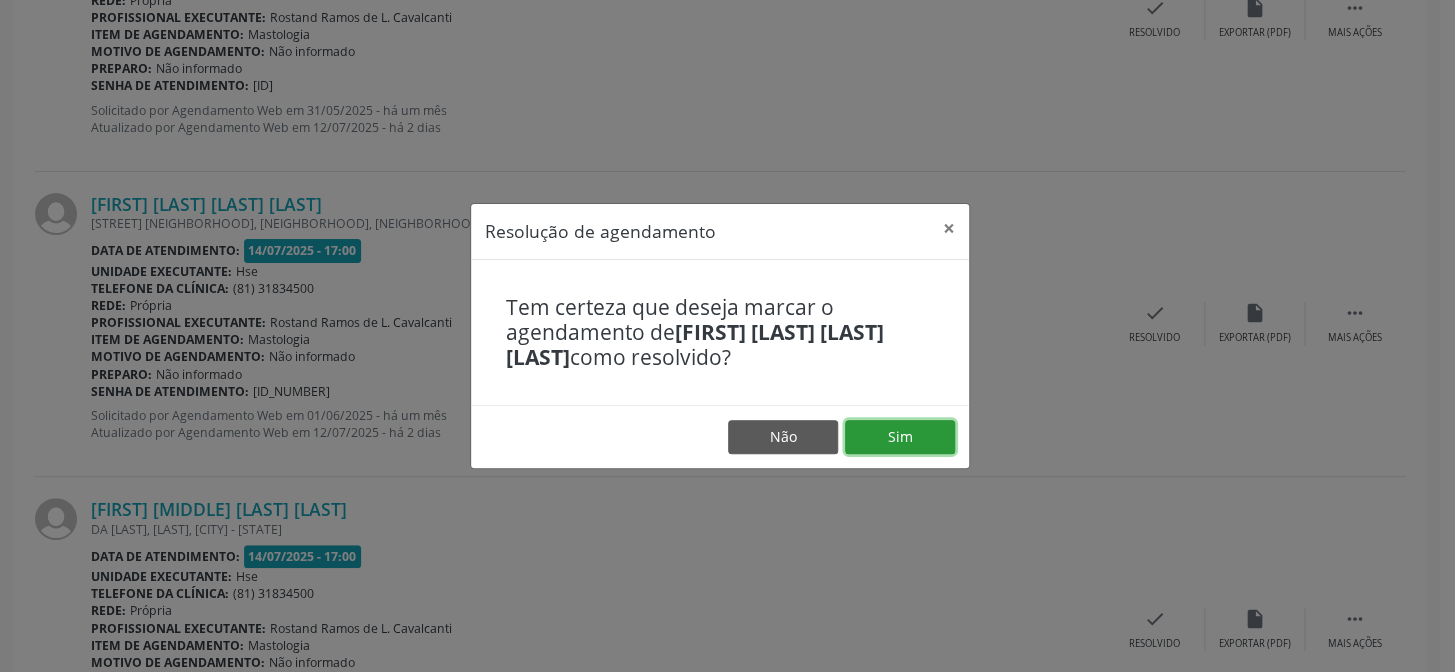 click on "Sim" at bounding box center (900, 437) 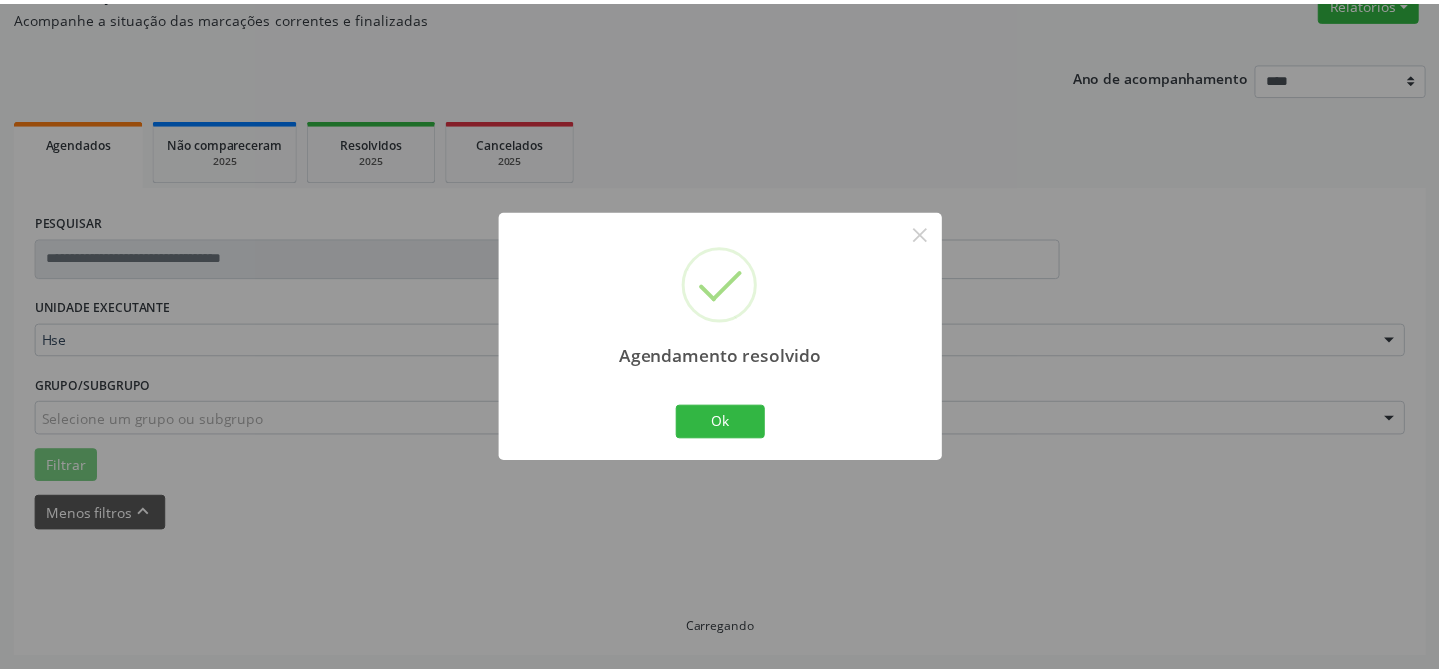 scroll, scrollTop: 179, scrollLeft: 0, axis: vertical 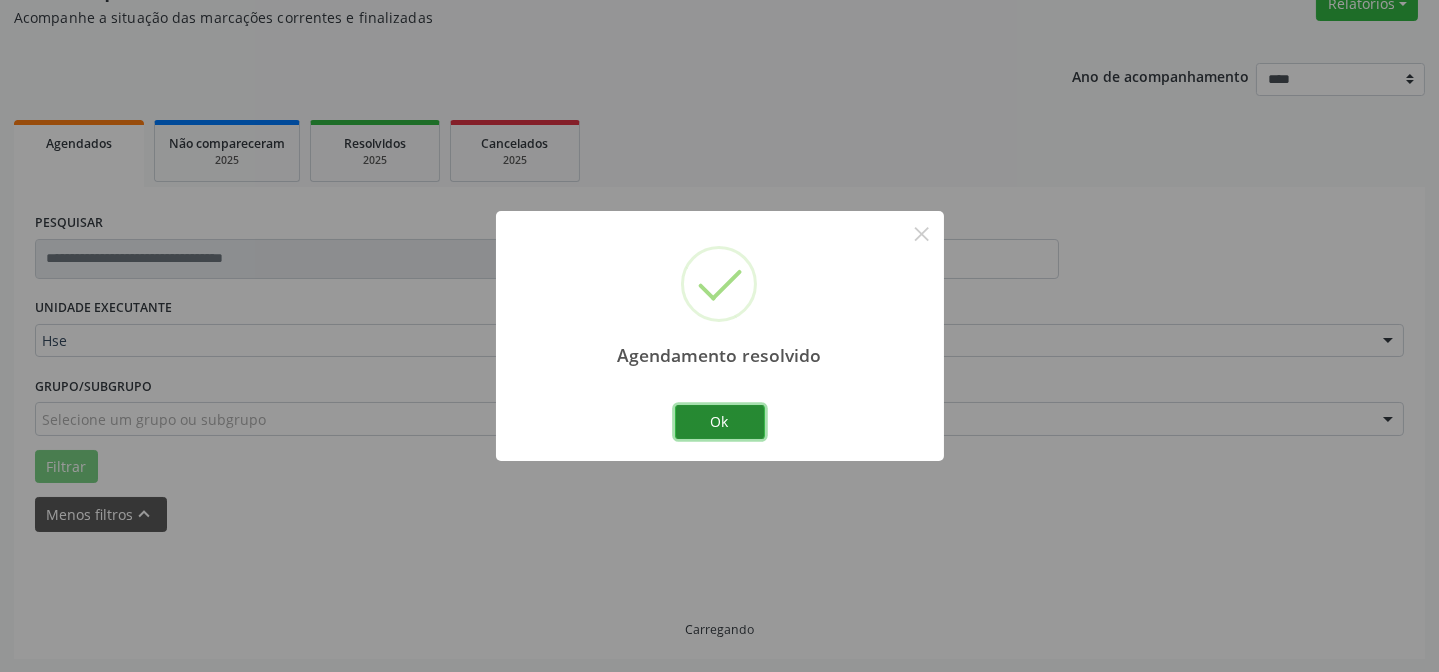 click on "Ok" at bounding box center [720, 422] 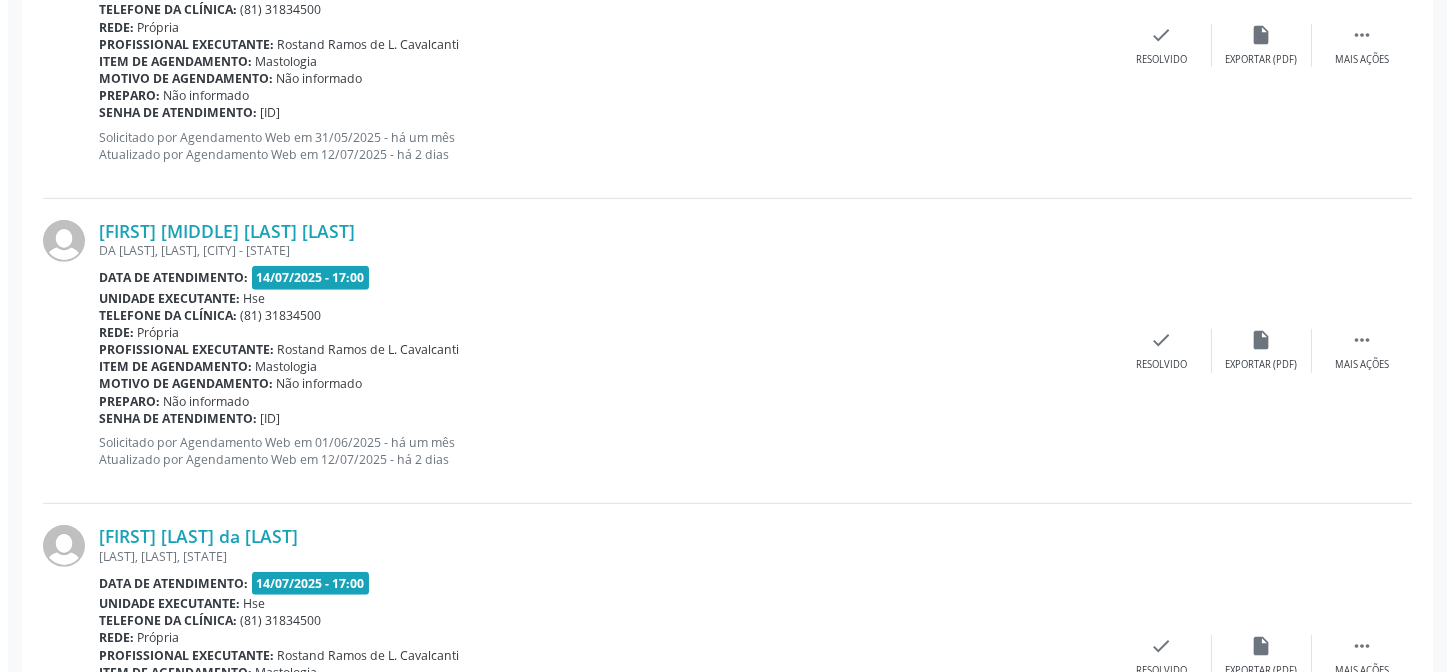 scroll, scrollTop: 2451, scrollLeft: 0, axis: vertical 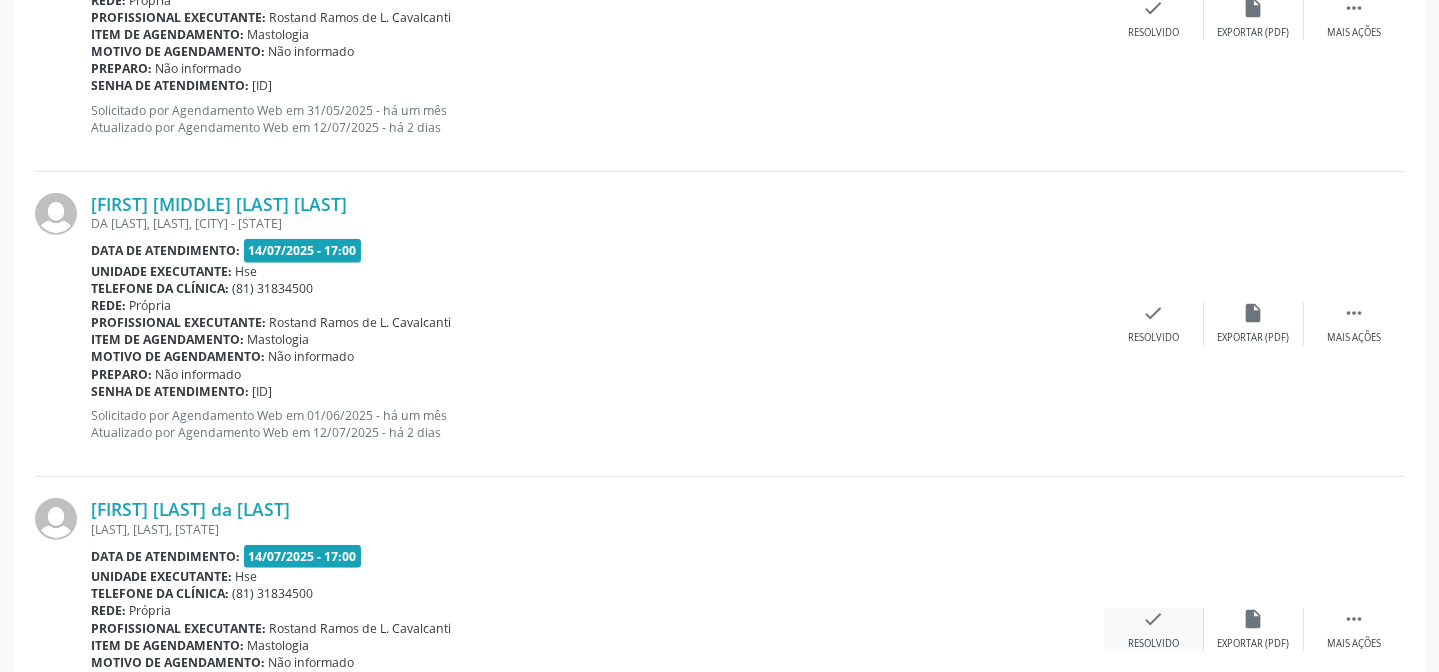 click on "check
Resolvido" at bounding box center [1154, 629] 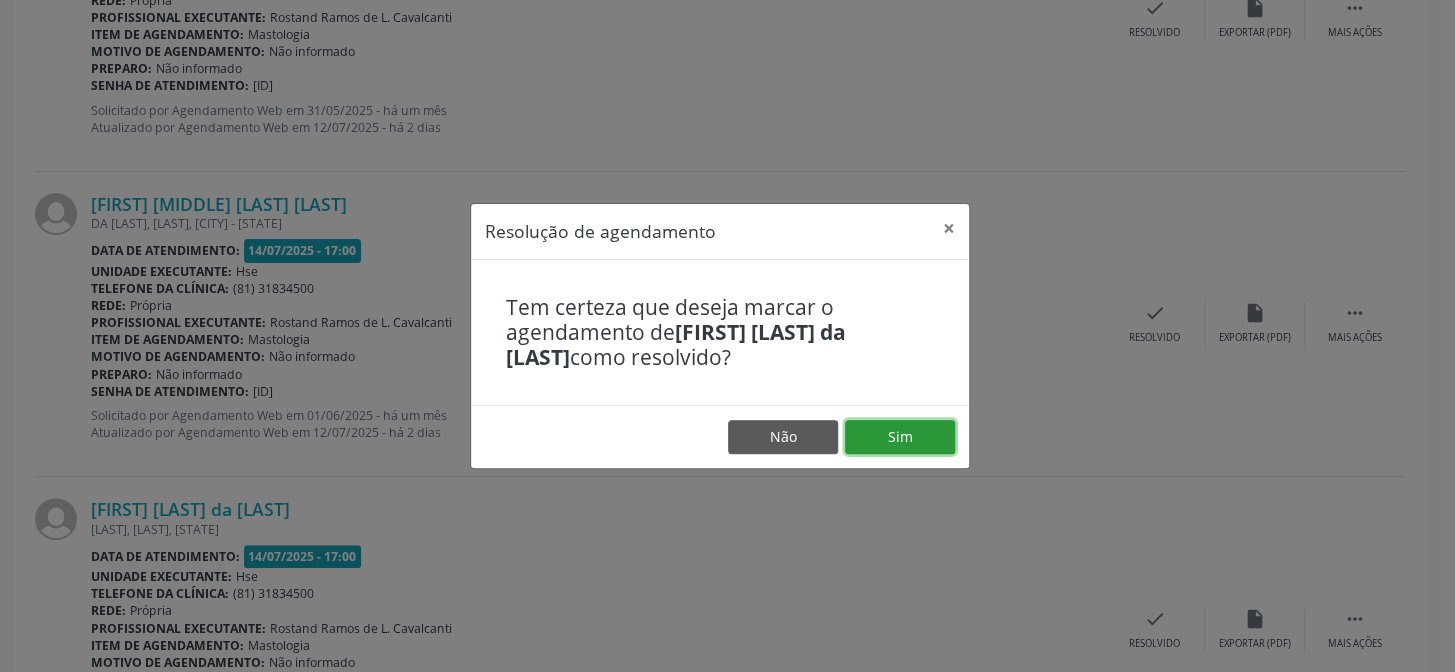click on "Sim" at bounding box center [900, 437] 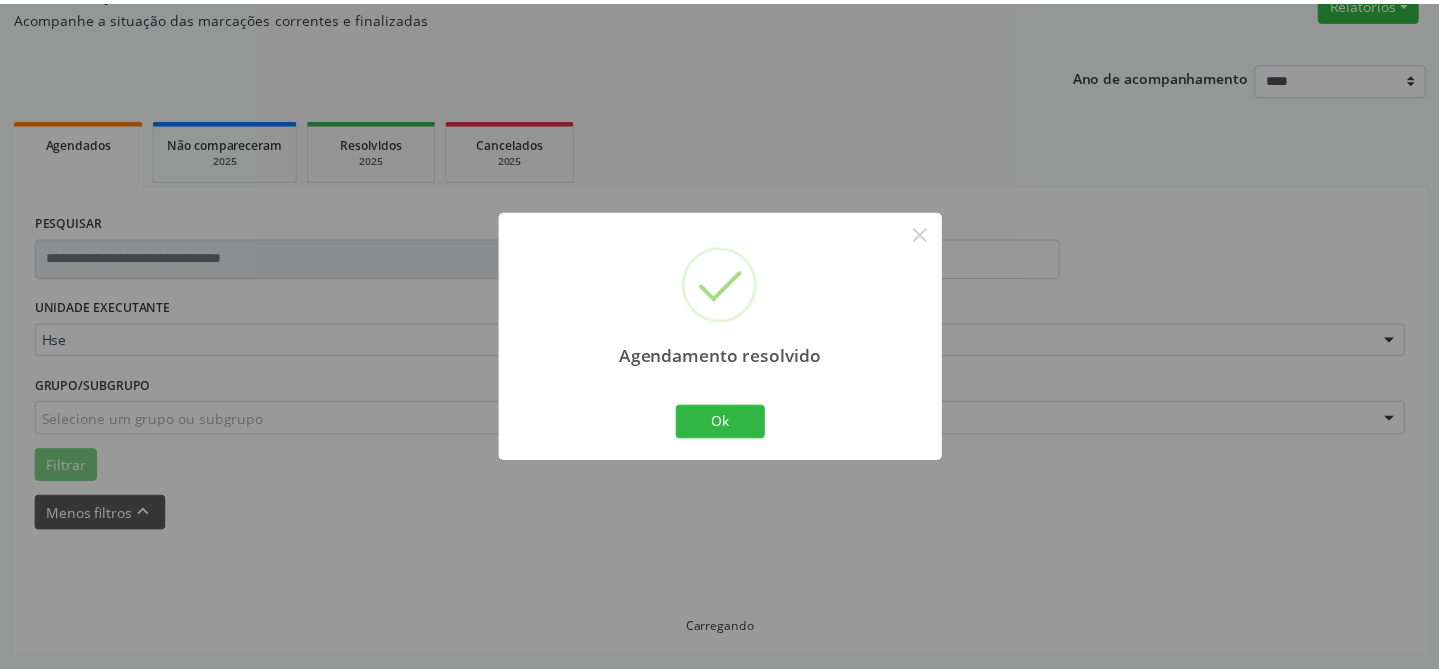 scroll, scrollTop: 179, scrollLeft: 0, axis: vertical 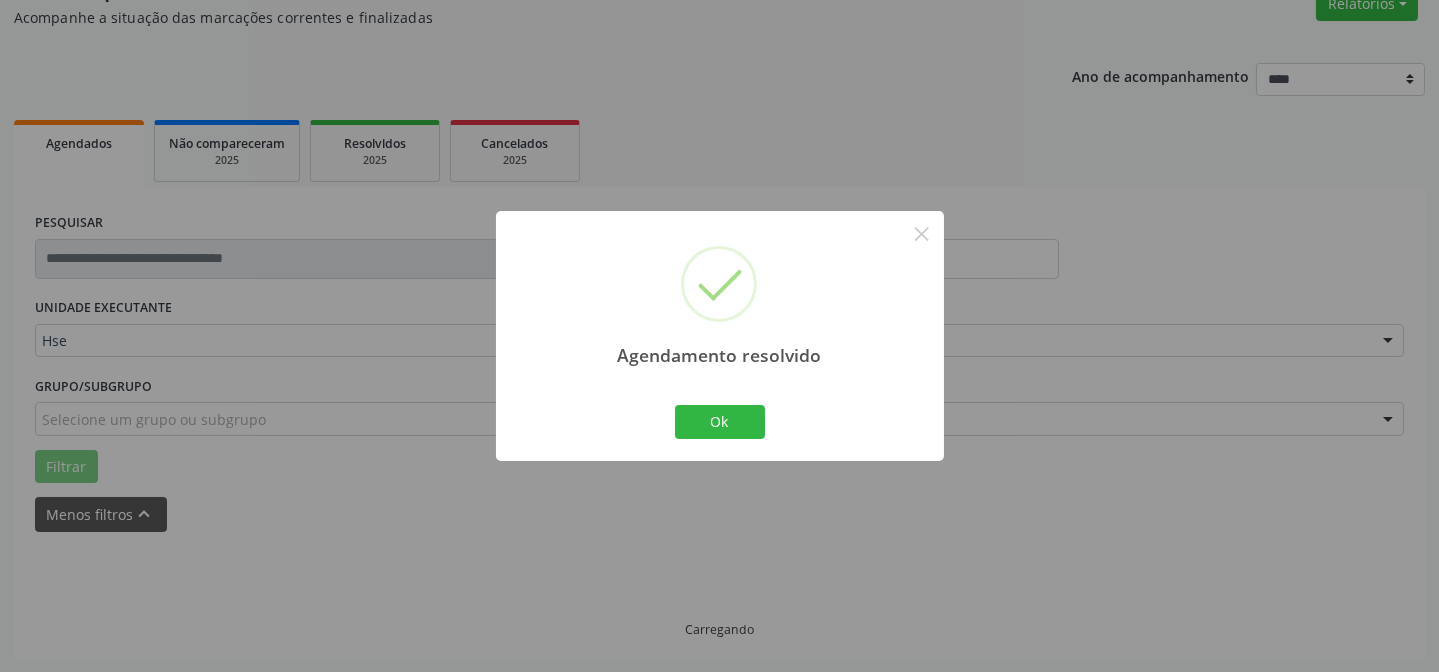 click on "Ok Cancel" at bounding box center (719, 422) 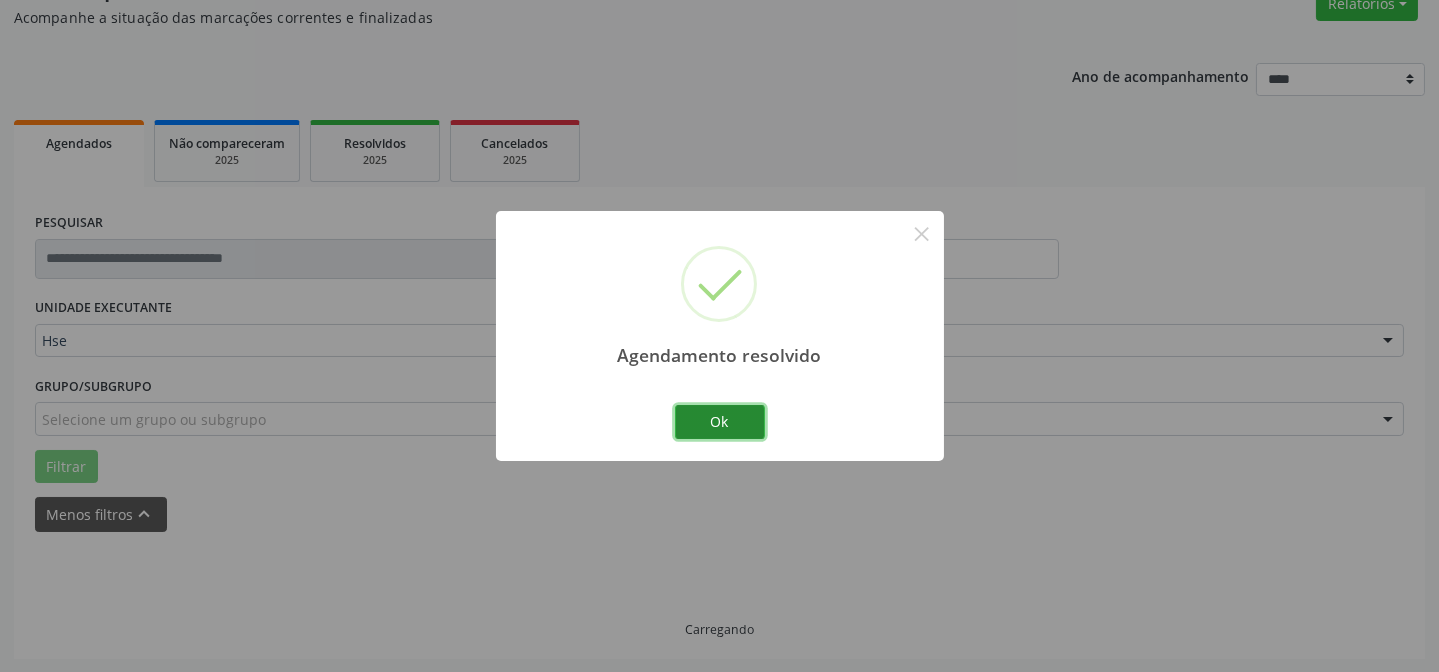 click on "Ok" at bounding box center [720, 422] 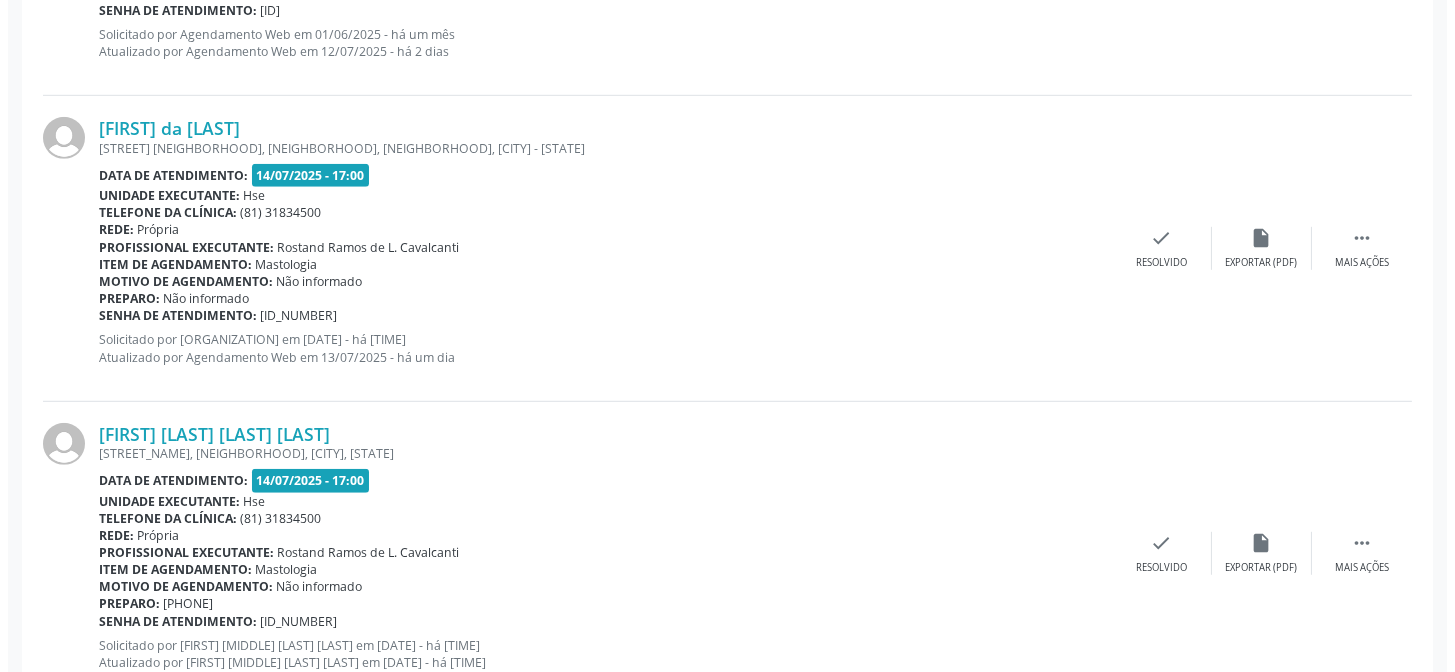 scroll, scrollTop: 2836, scrollLeft: 0, axis: vertical 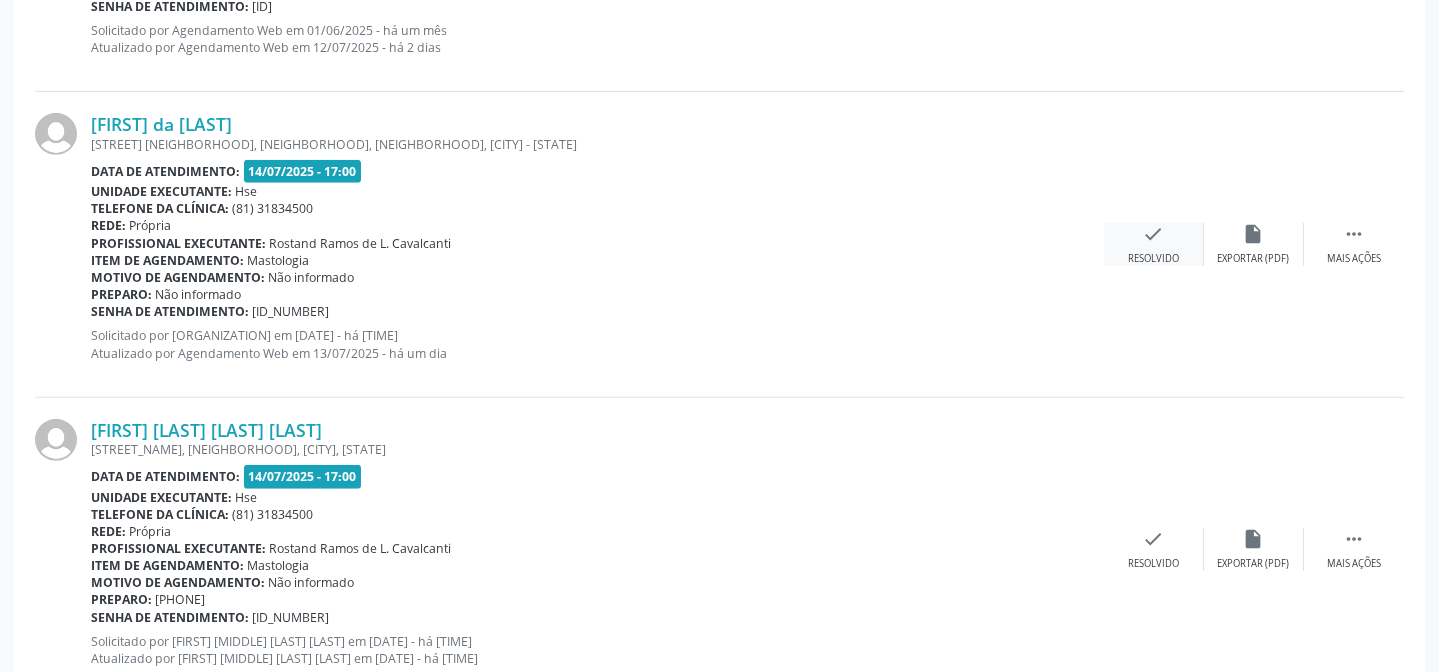 click on "check
Resolvido" at bounding box center [1154, 244] 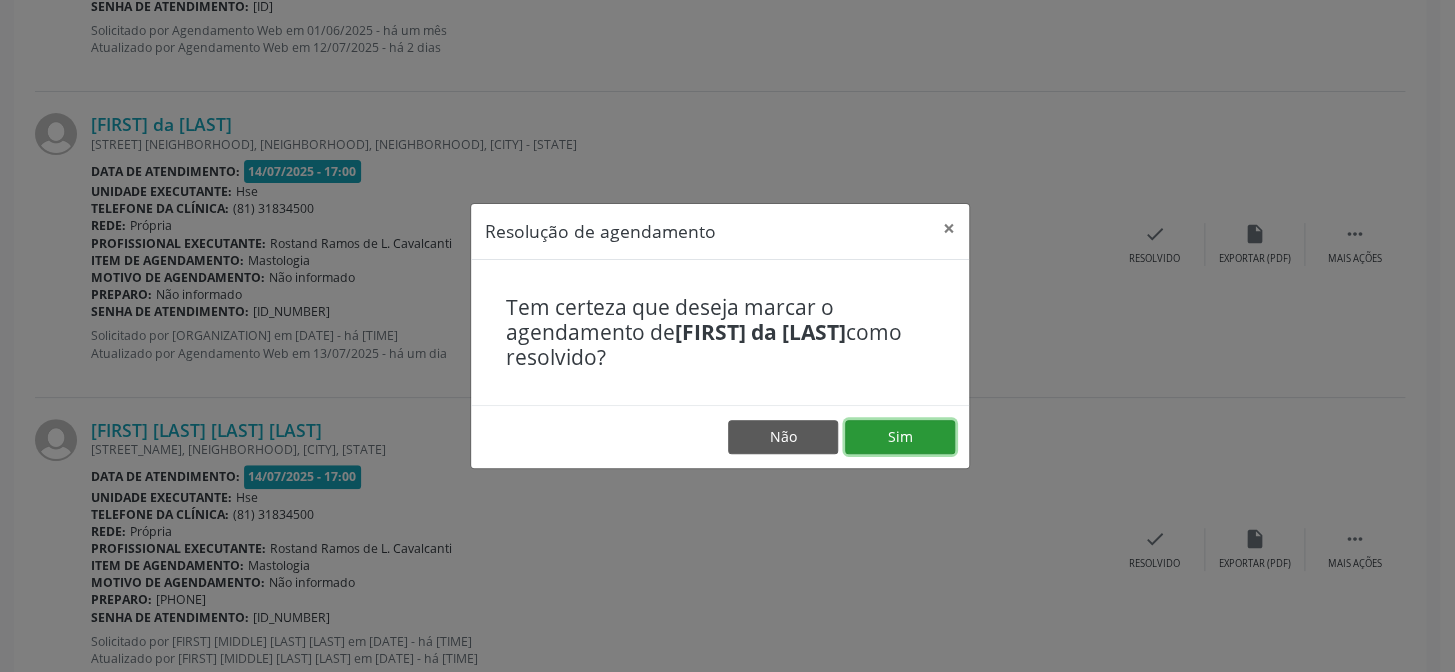 click on "Sim" at bounding box center [900, 437] 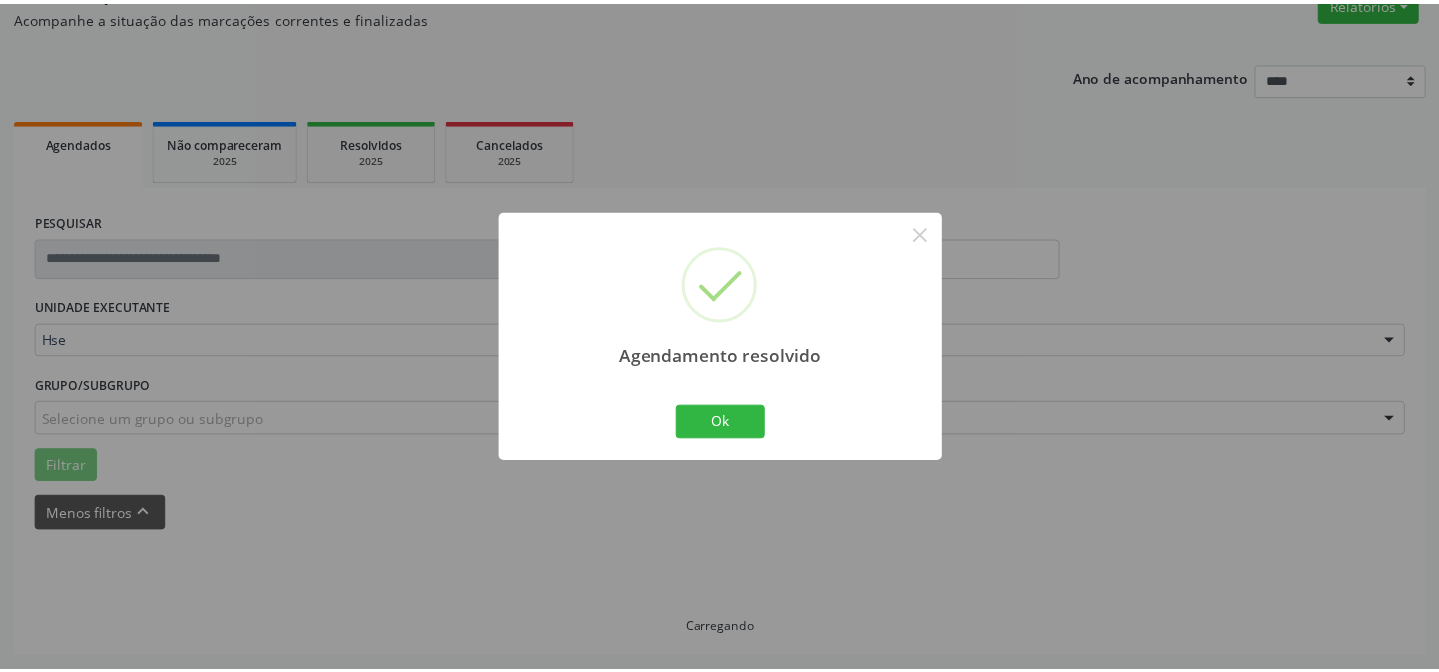 scroll, scrollTop: 179, scrollLeft: 0, axis: vertical 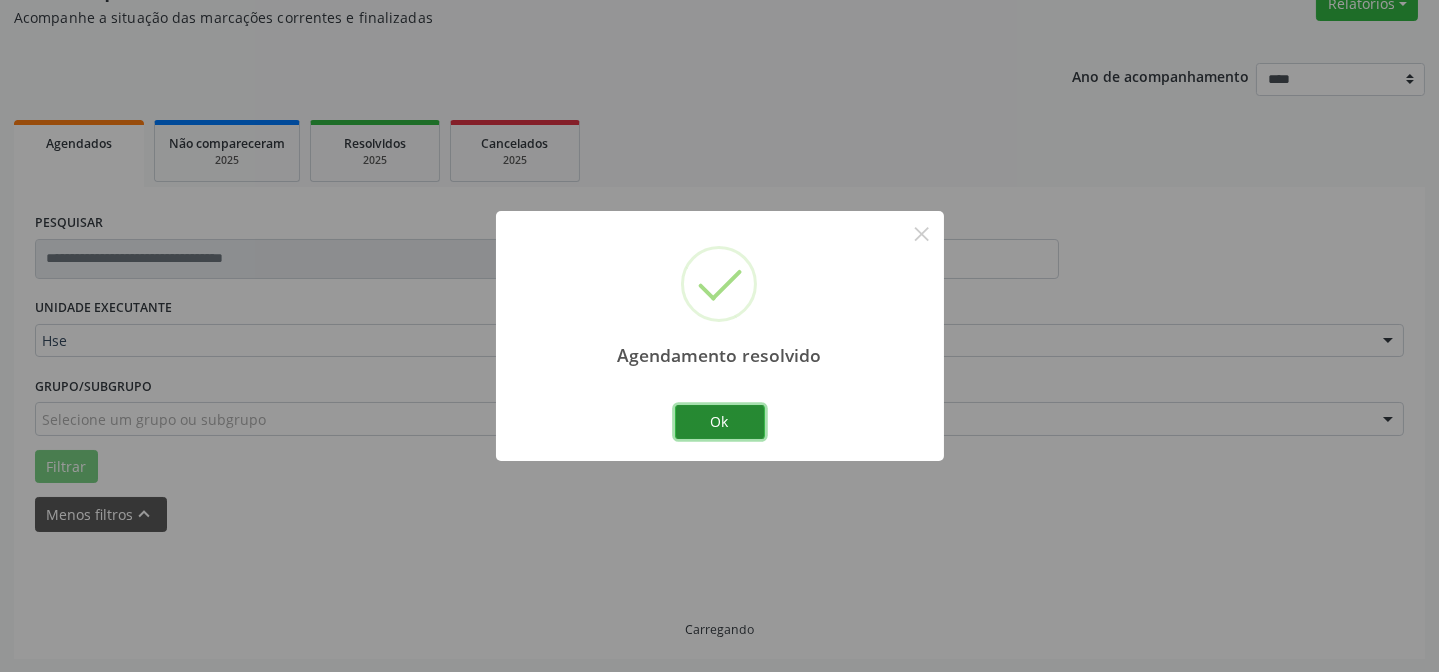 click on "Ok" at bounding box center [720, 422] 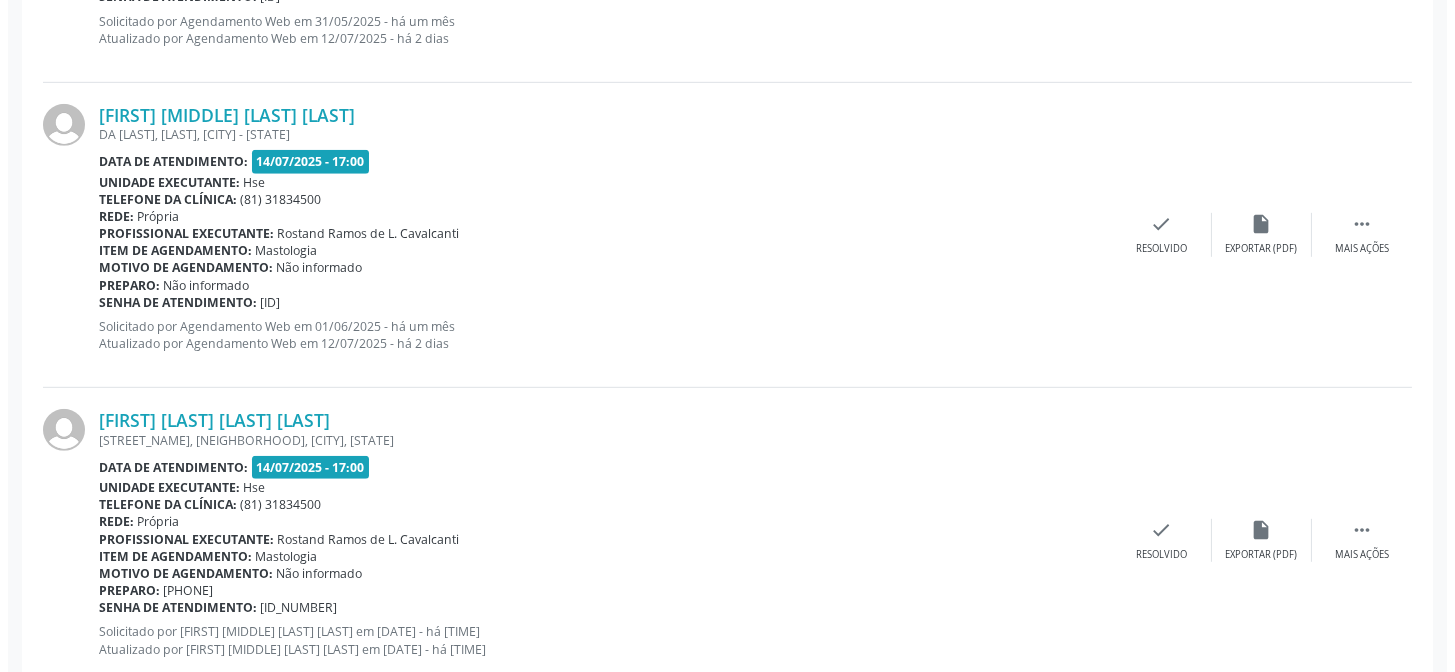 scroll, scrollTop: 2592, scrollLeft: 0, axis: vertical 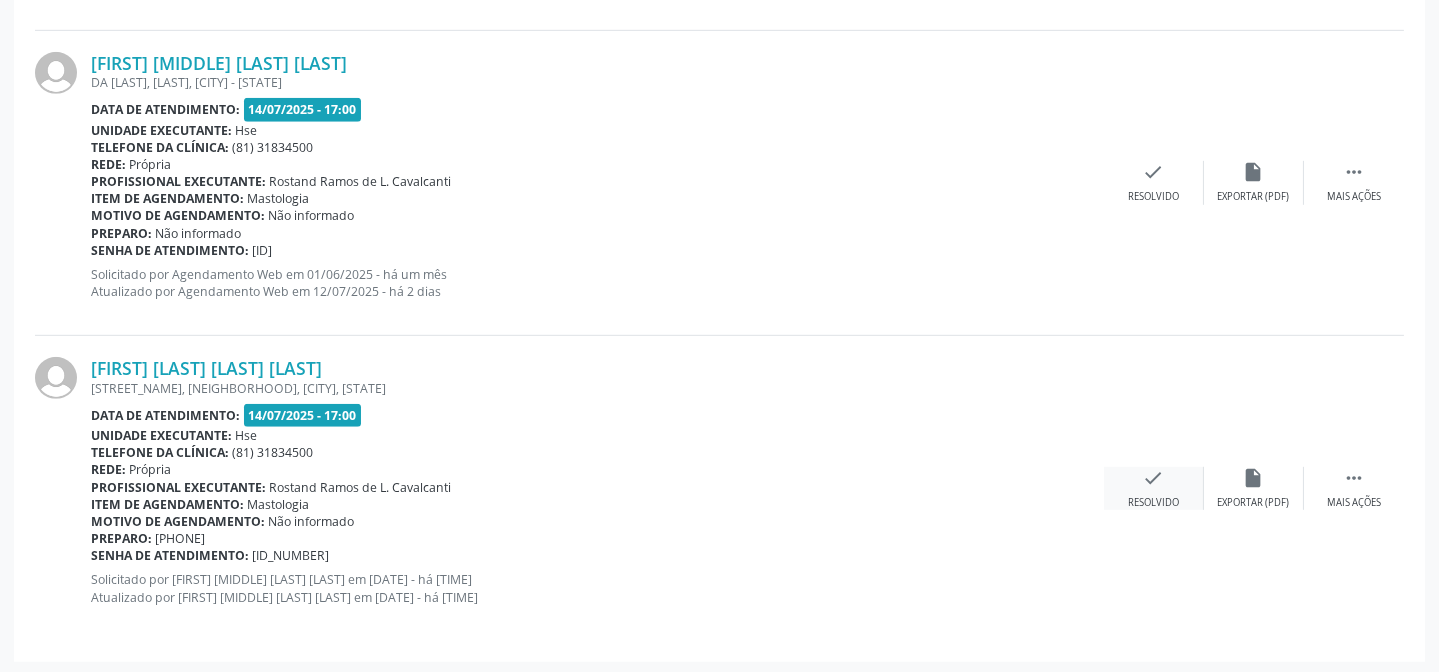 click on "check" at bounding box center (1154, 478) 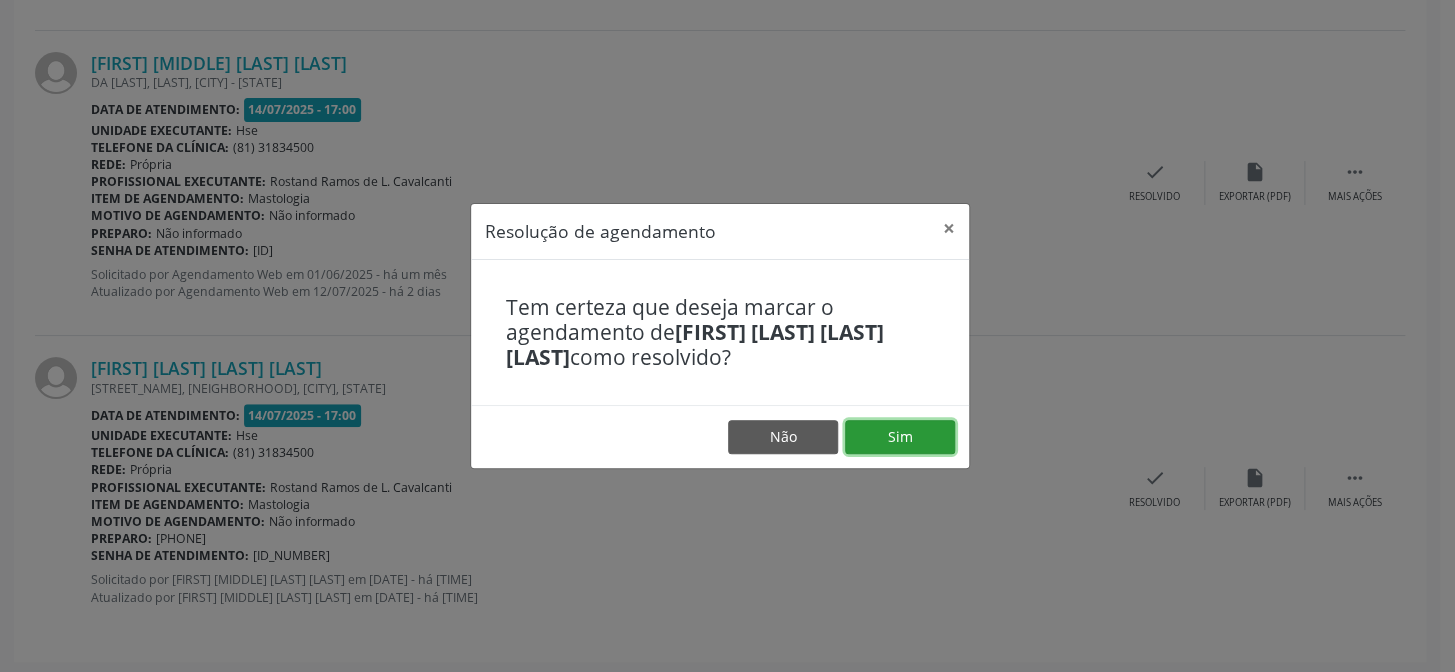 click on "Sim" at bounding box center [900, 437] 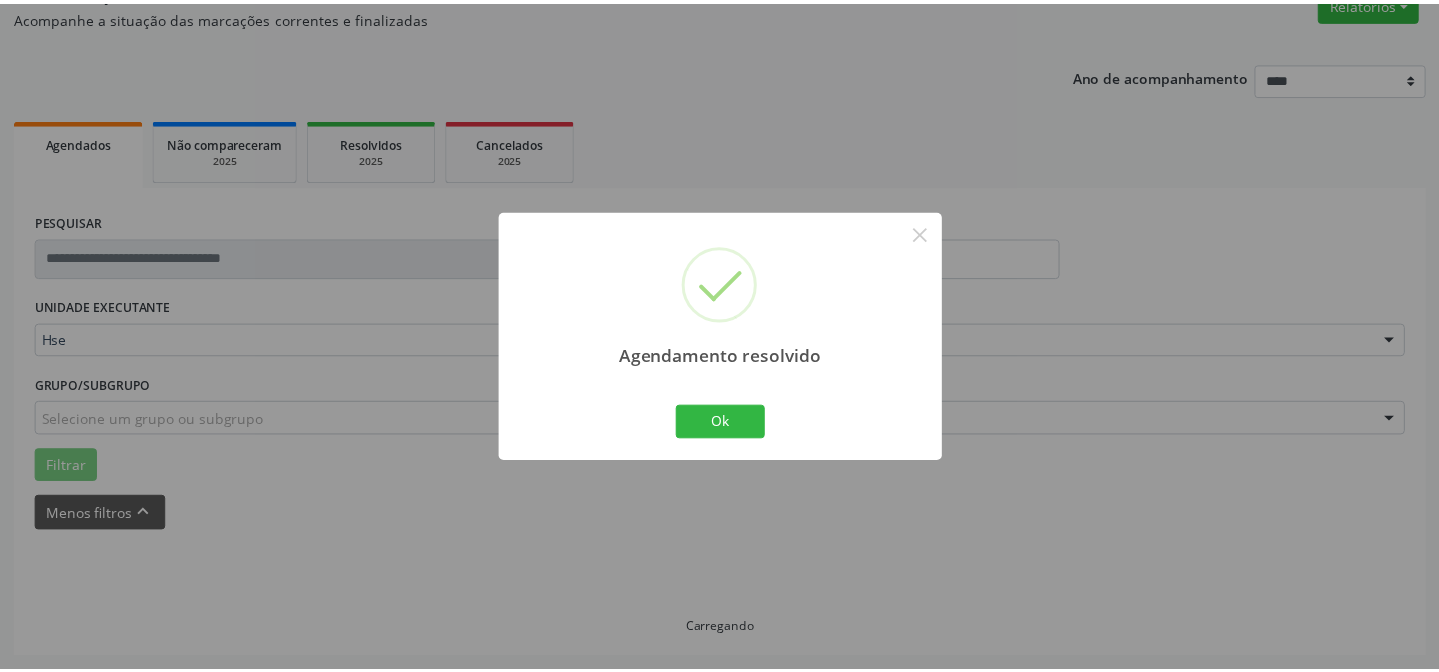 scroll, scrollTop: 179, scrollLeft: 0, axis: vertical 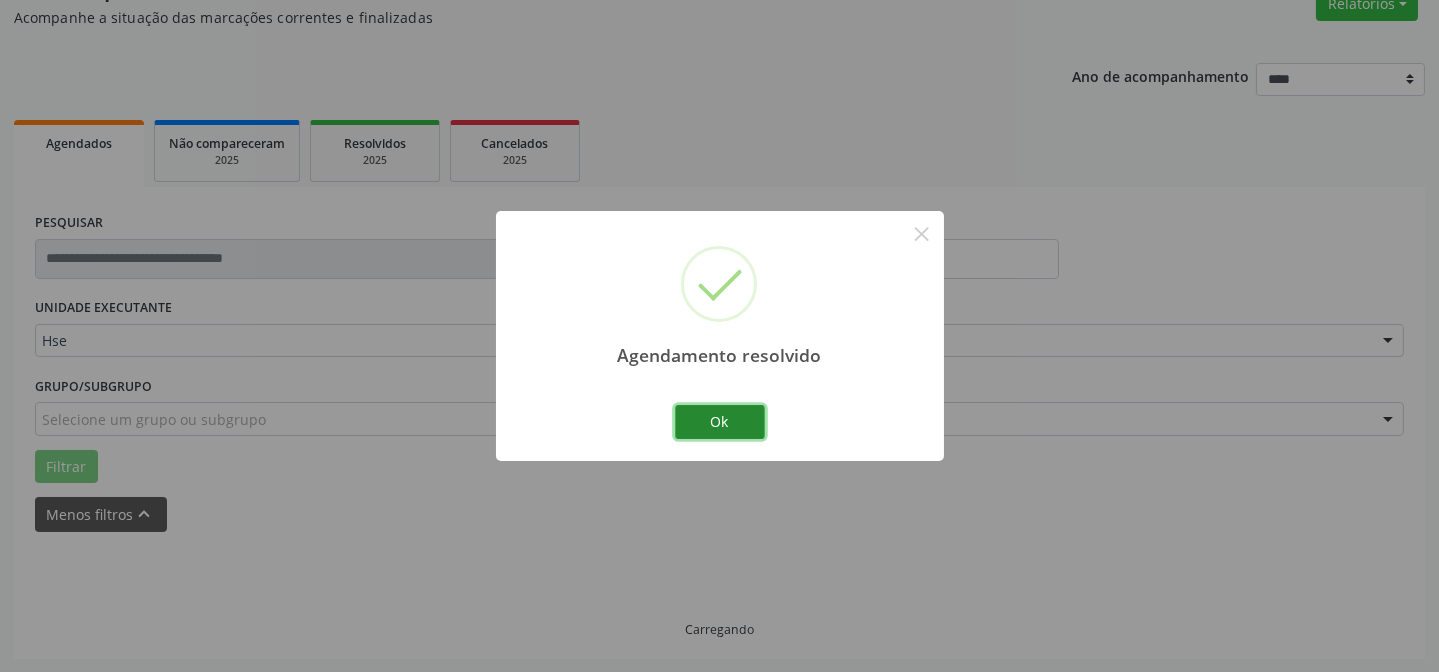click on "Ok" at bounding box center (720, 422) 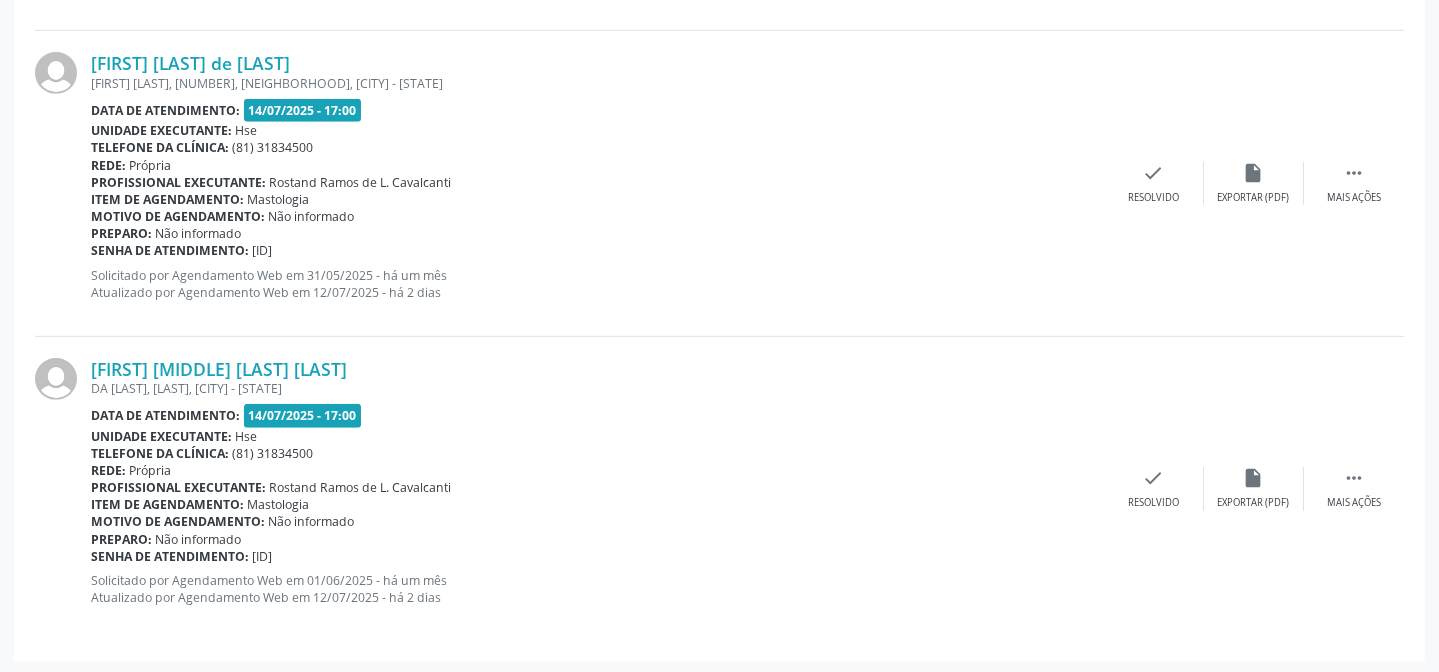 scroll, scrollTop: 2287, scrollLeft: 0, axis: vertical 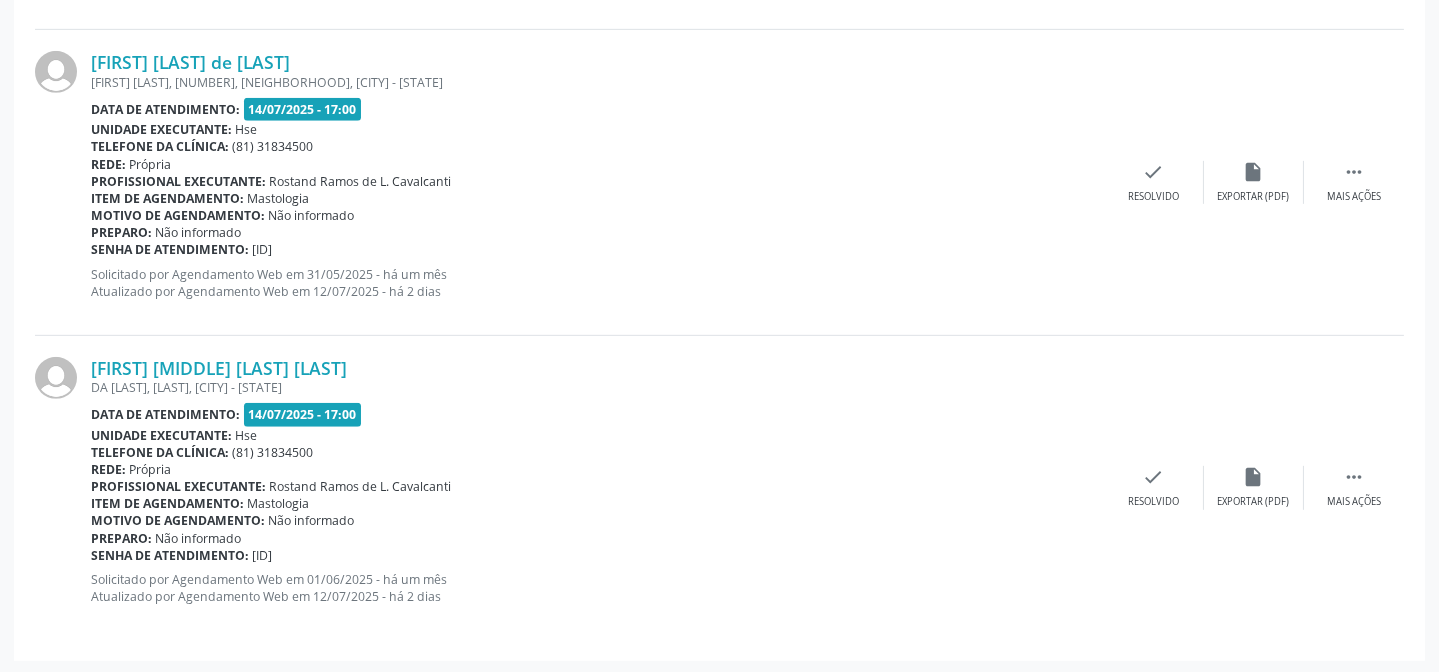 click on "**********" at bounding box center (719, -630) 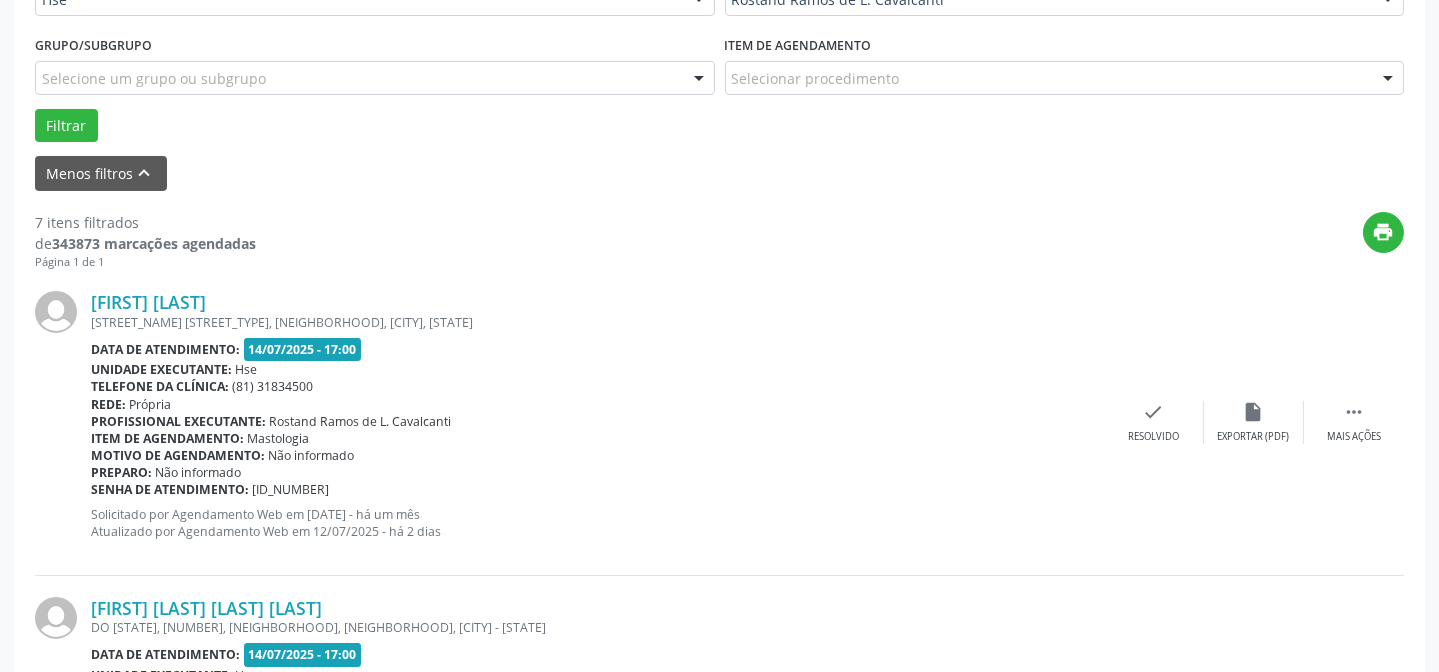 scroll, scrollTop: 469, scrollLeft: 0, axis: vertical 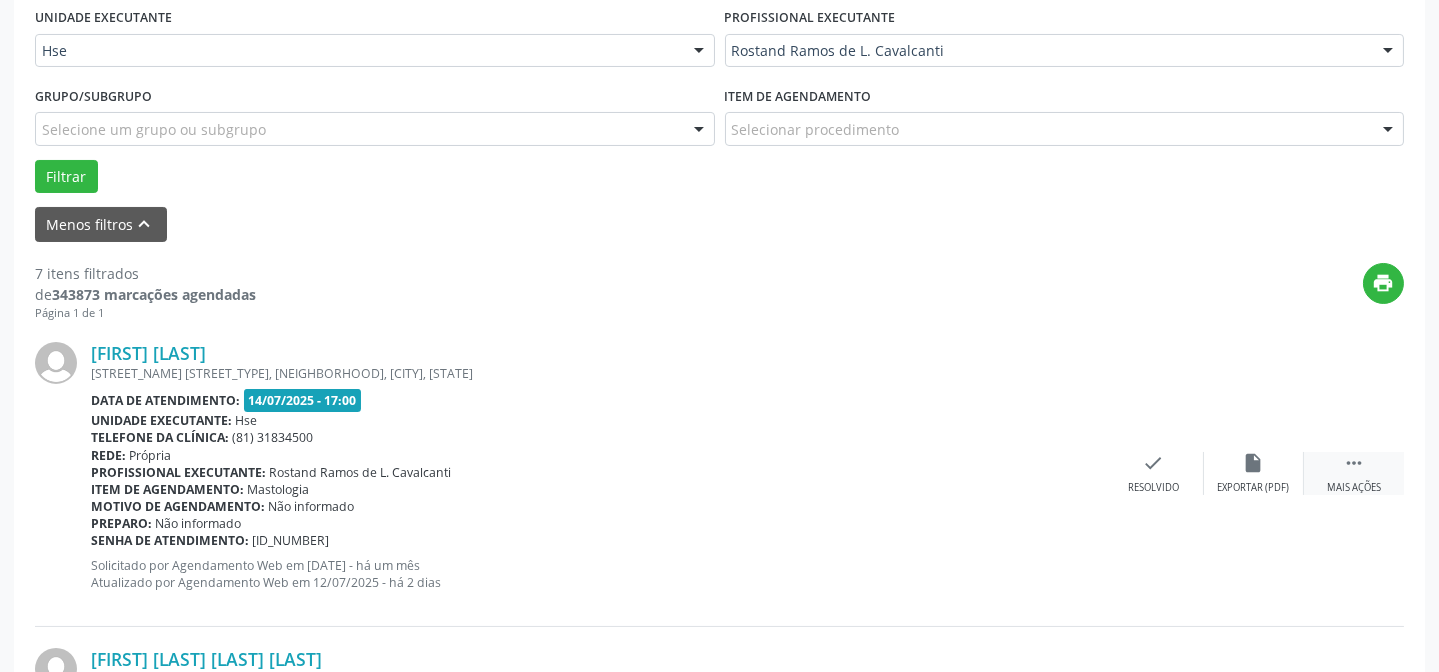click on "" at bounding box center (1354, 463) 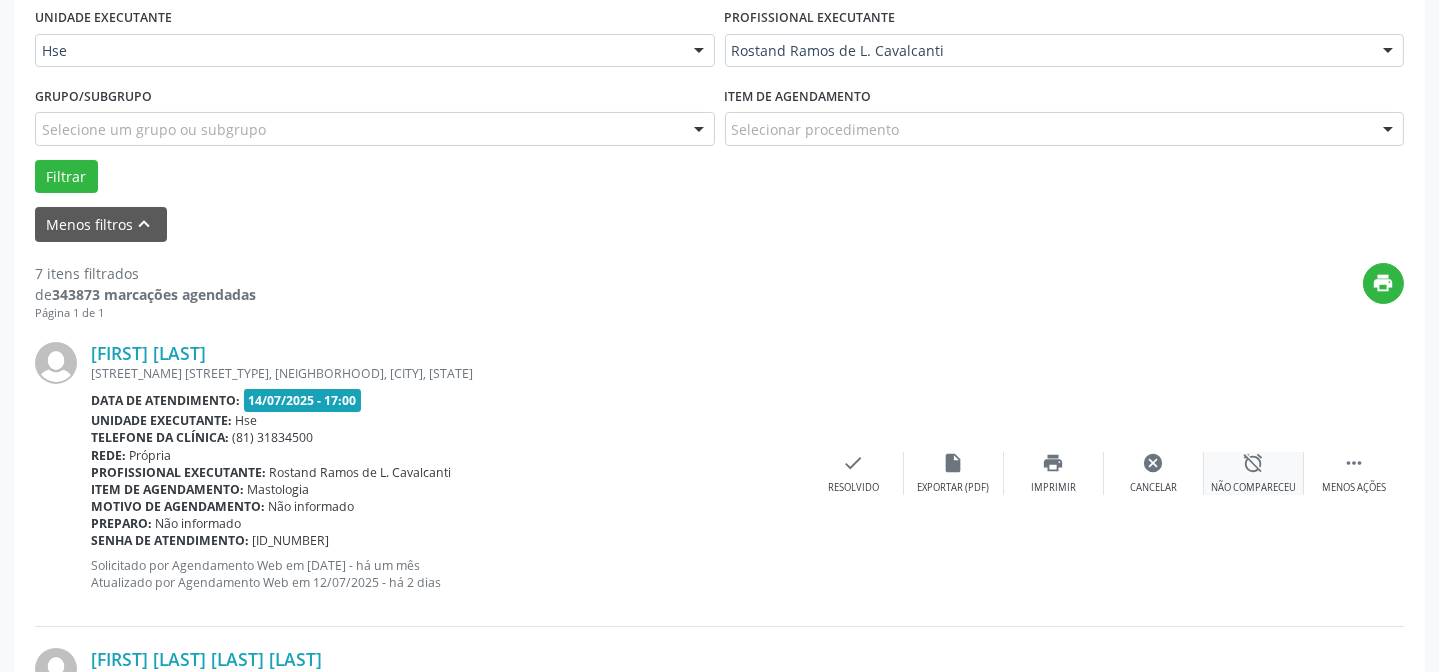 click on "alarm_off" at bounding box center (1254, 463) 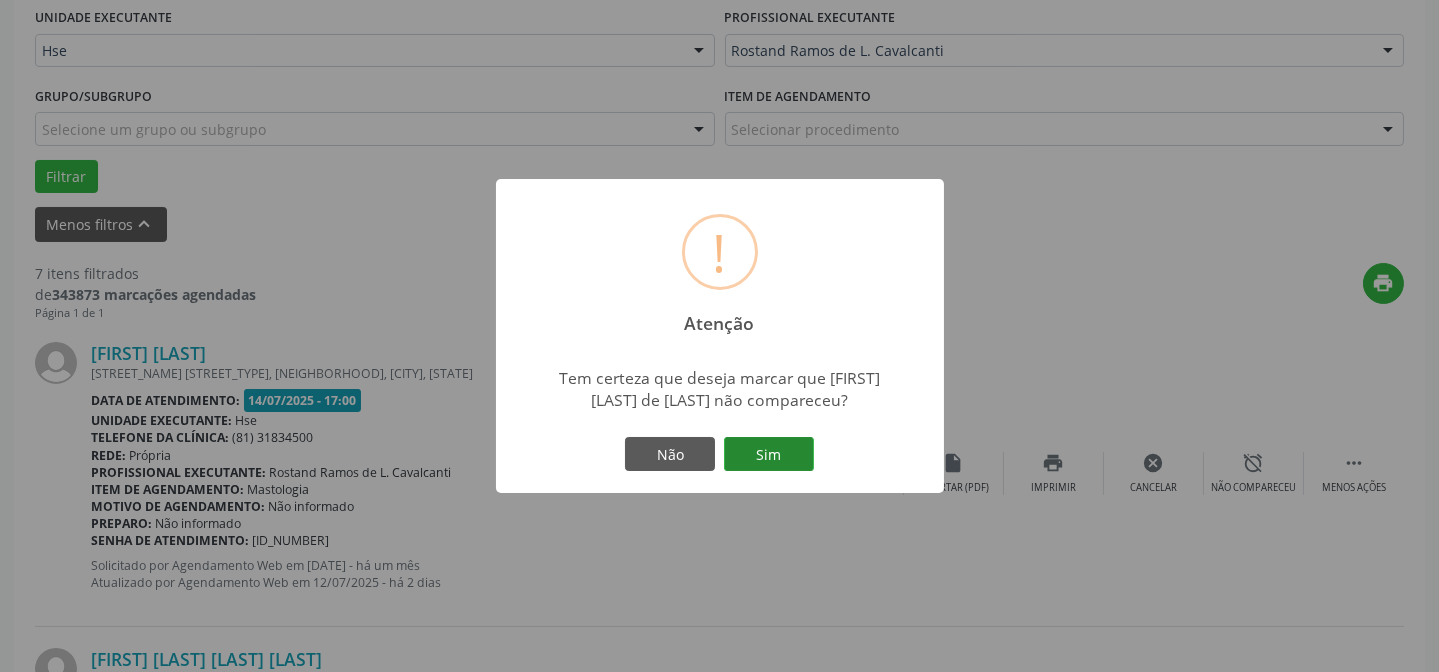 click on "Sim" at bounding box center (769, 454) 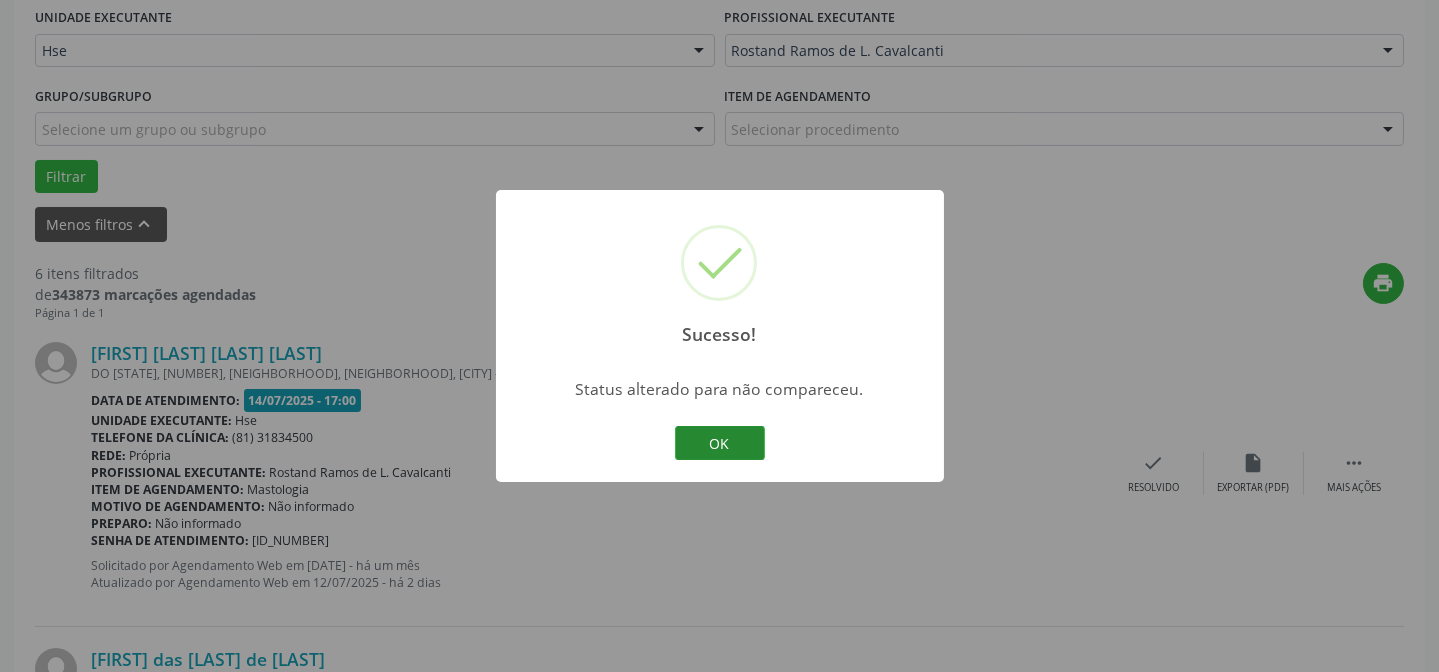 click on "OK" at bounding box center (720, 443) 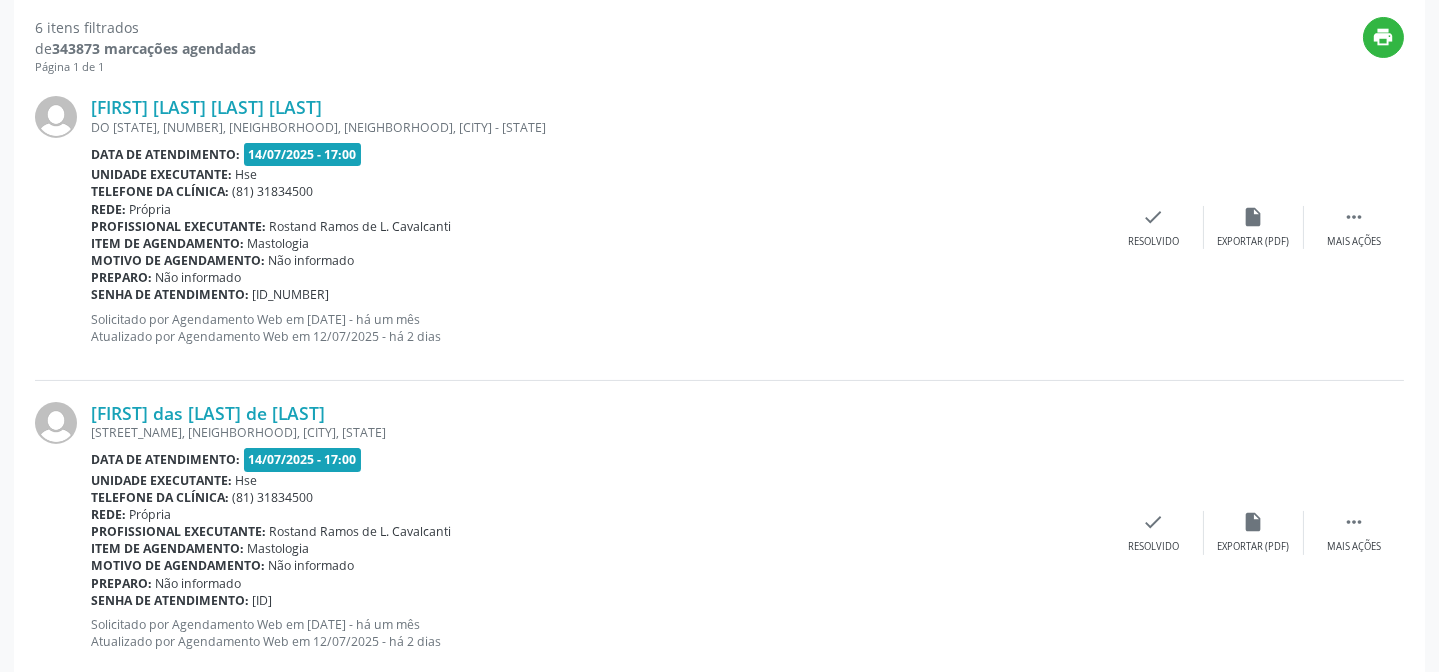 scroll, scrollTop: 741, scrollLeft: 0, axis: vertical 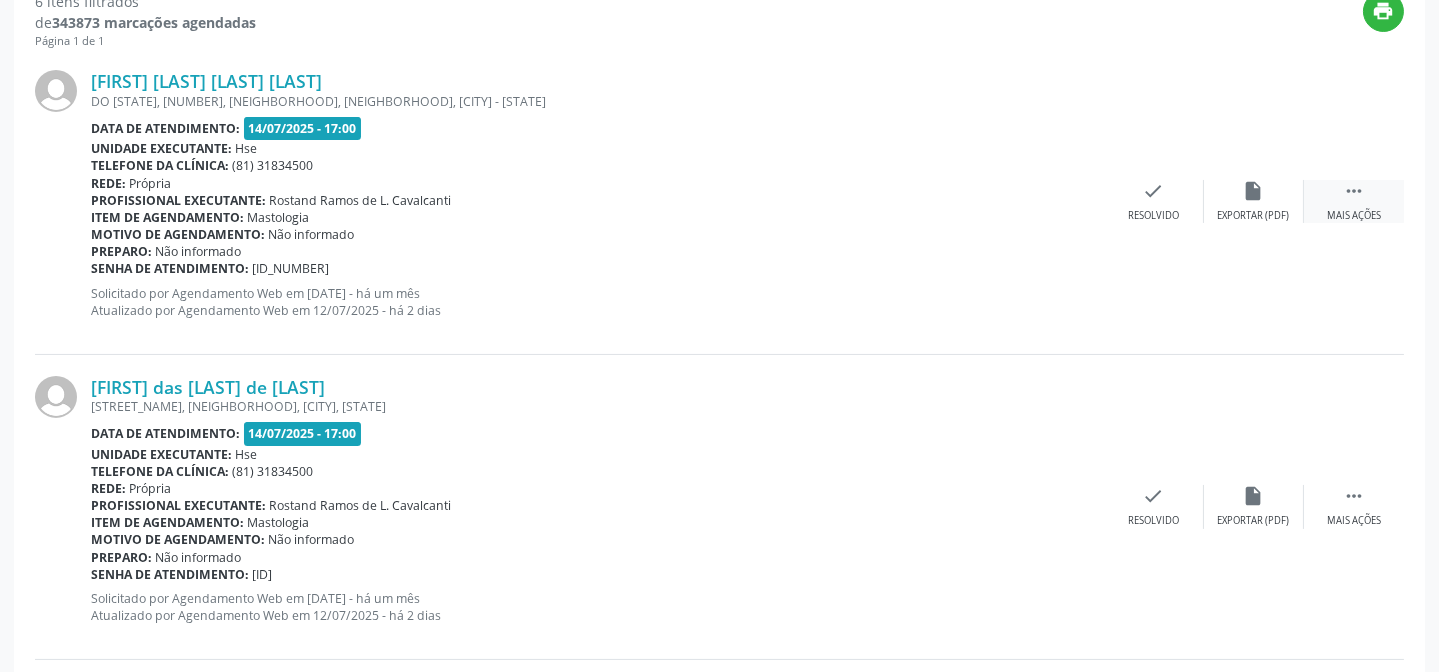 click on "
Mais ações" at bounding box center [1354, 201] 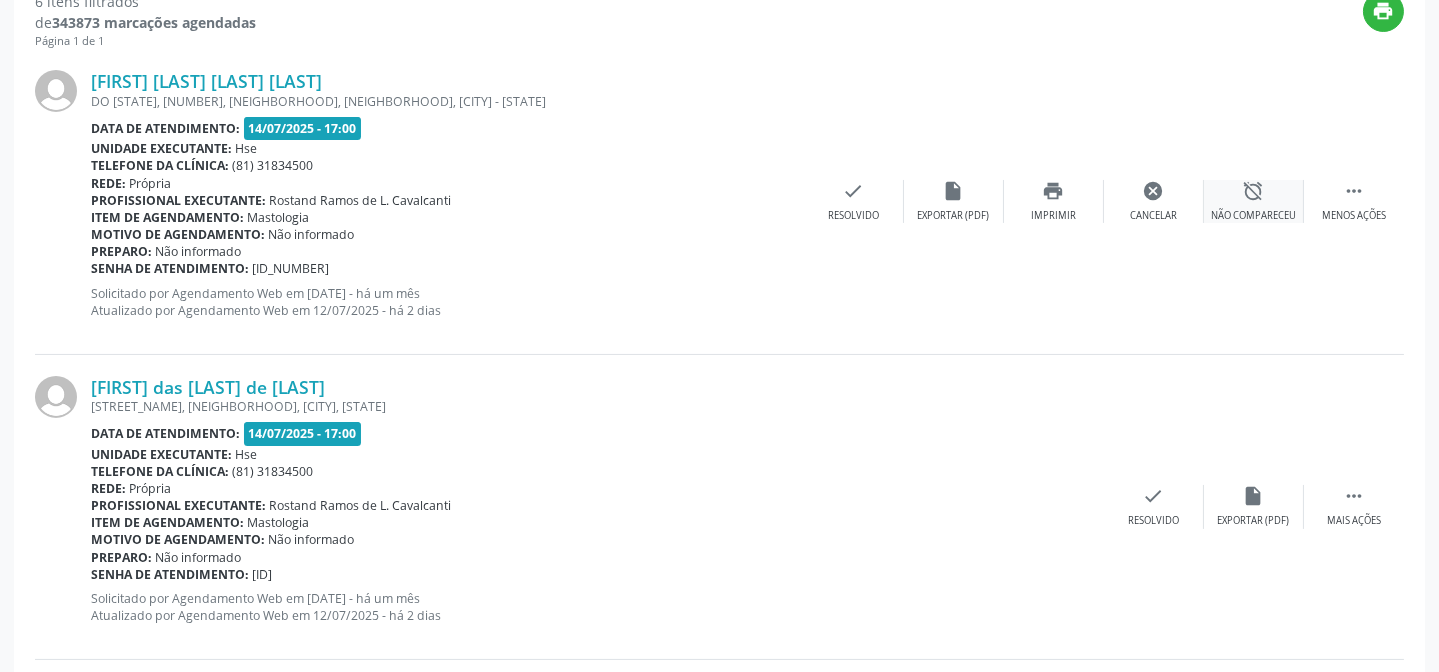 click on "Não compareceu" at bounding box center (1253, 216) 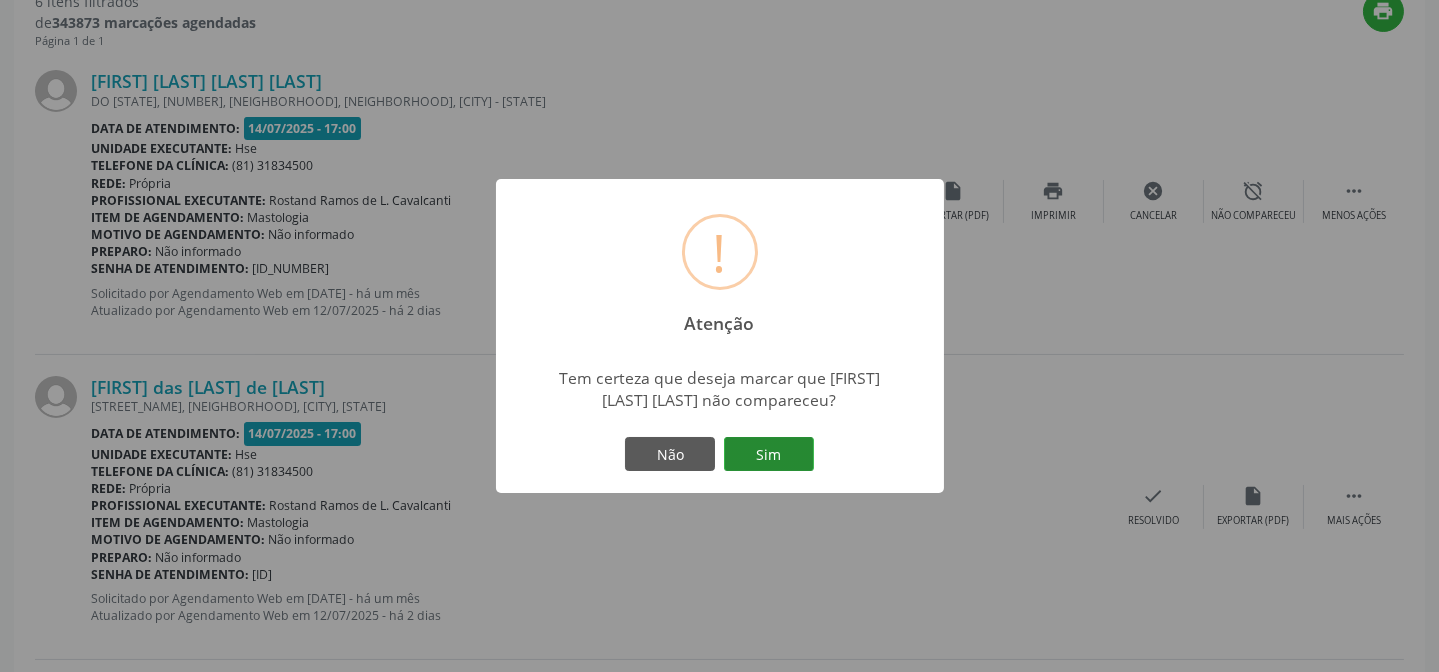 click on "Sim" at bounding box center [769, 454] 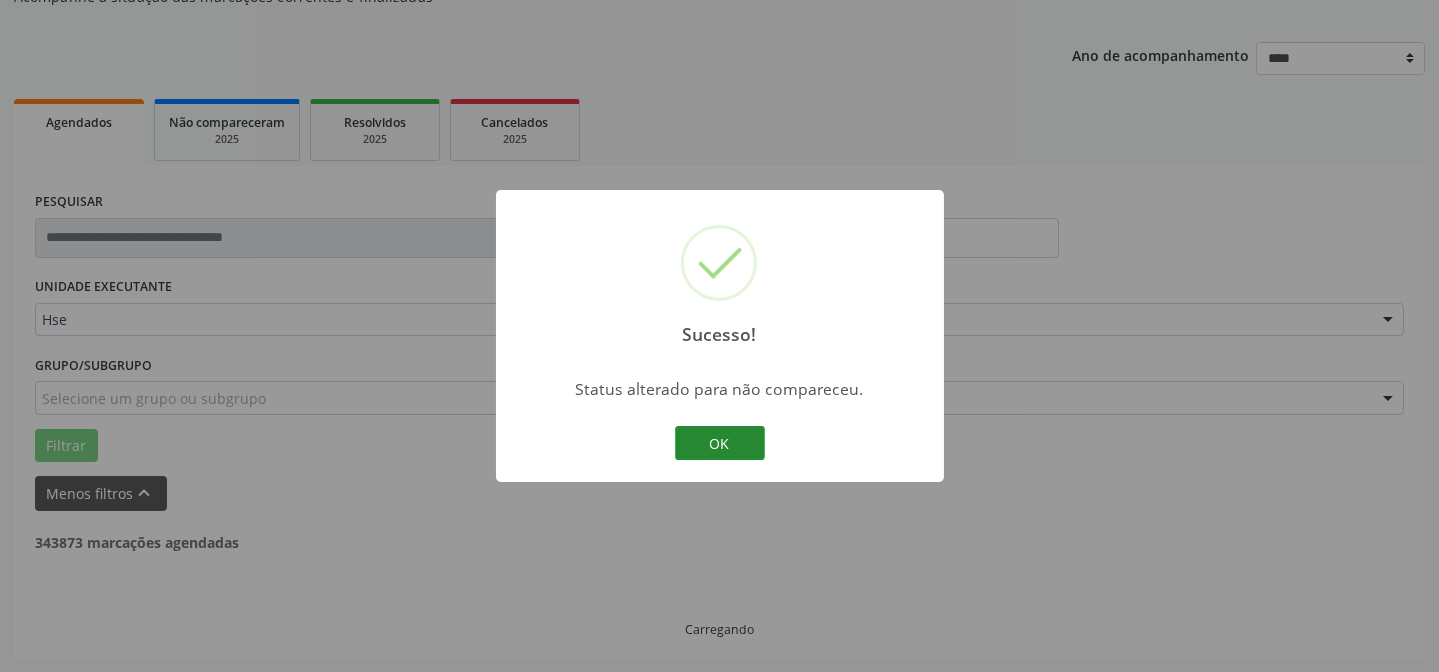 scroll, scrollTop: 741, scrollLeft: 0, axis: vertical 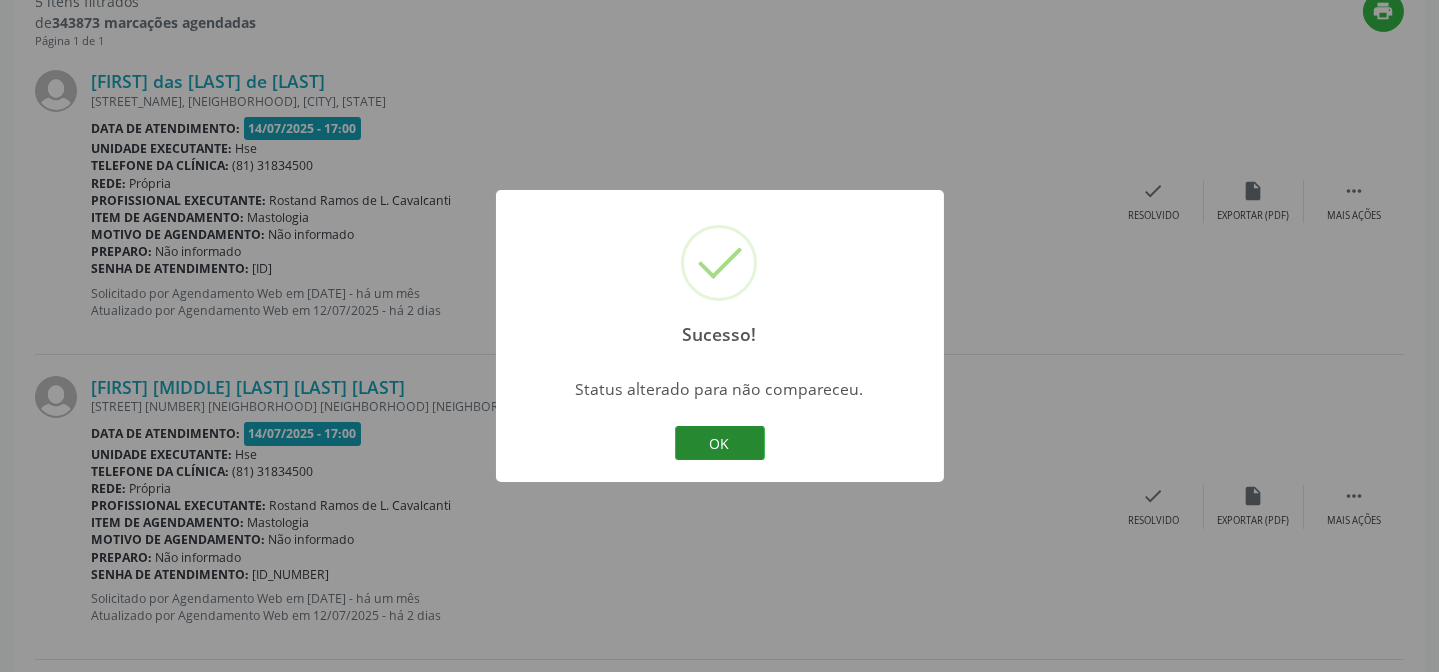 click on "OK" at bounding box center (720, 443) 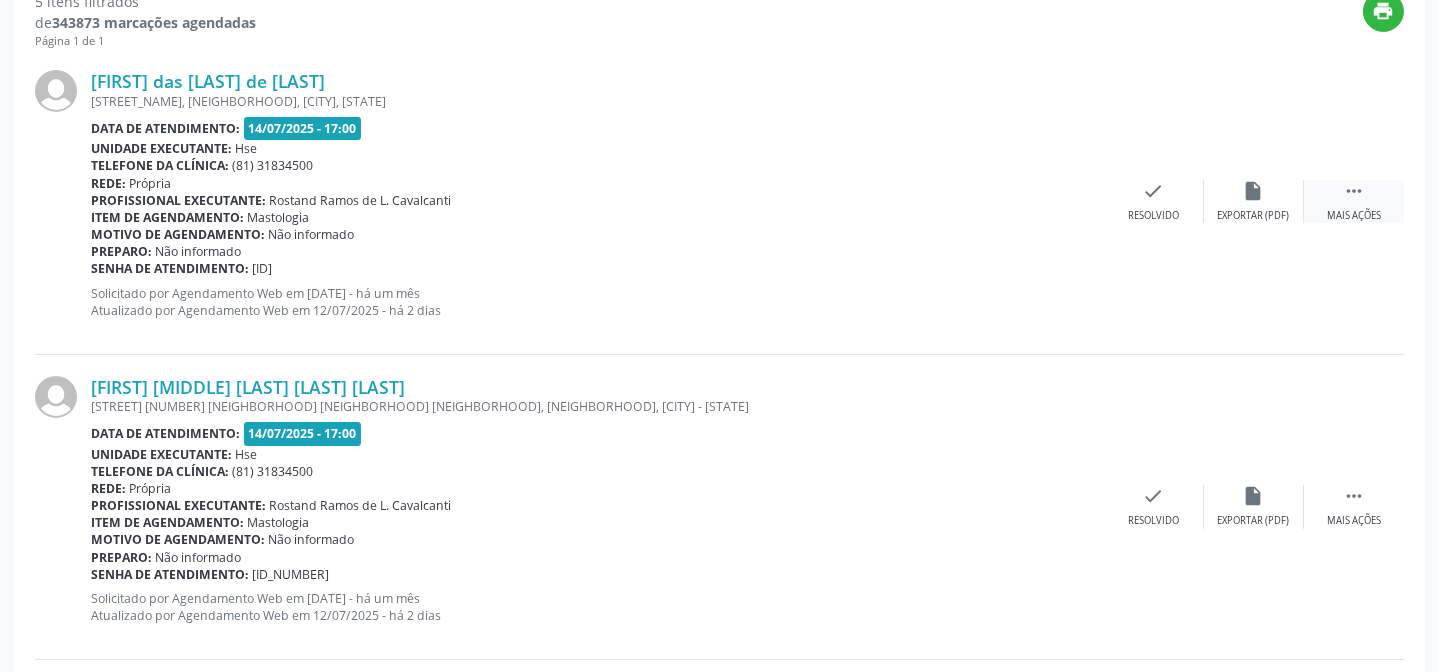 click on "
Mais ações" at bounding box center [1354, 201] 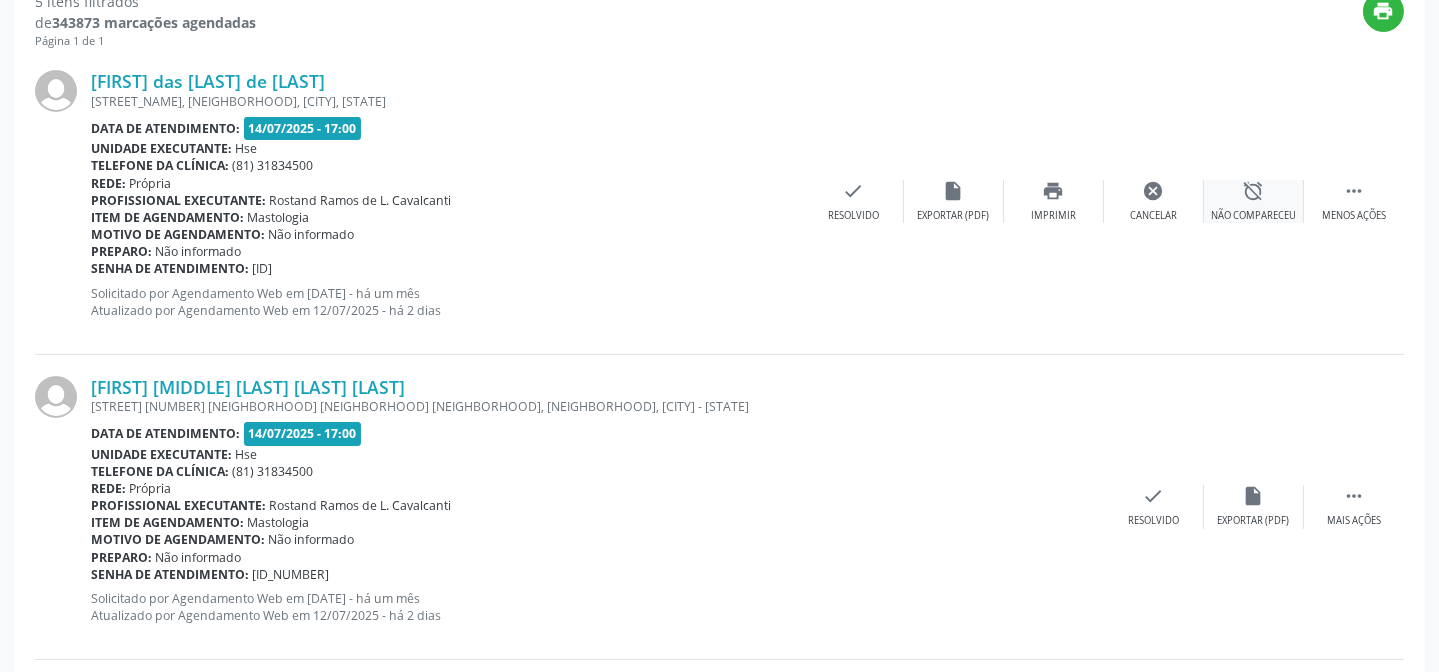click on "alarm_off
Não compareceu" at bounding box center [1254, 201] 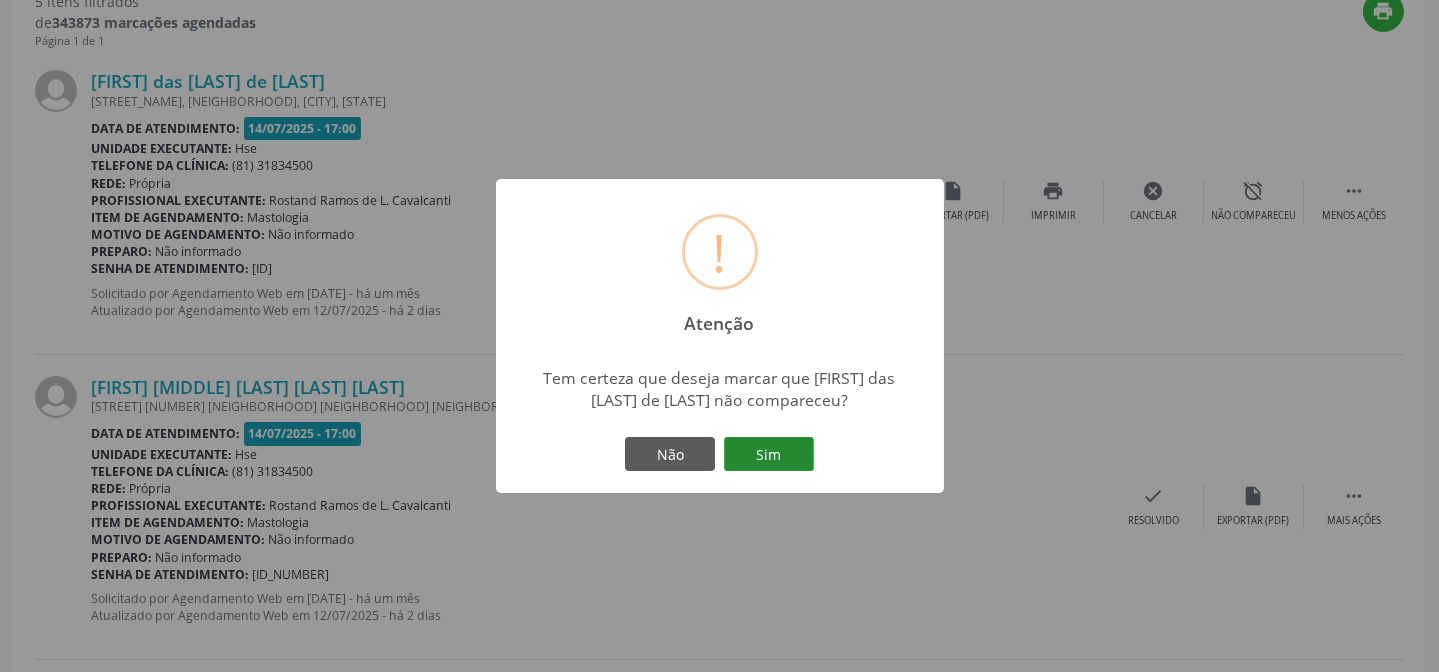 click on "Sim" at bounding box center [769, 454] 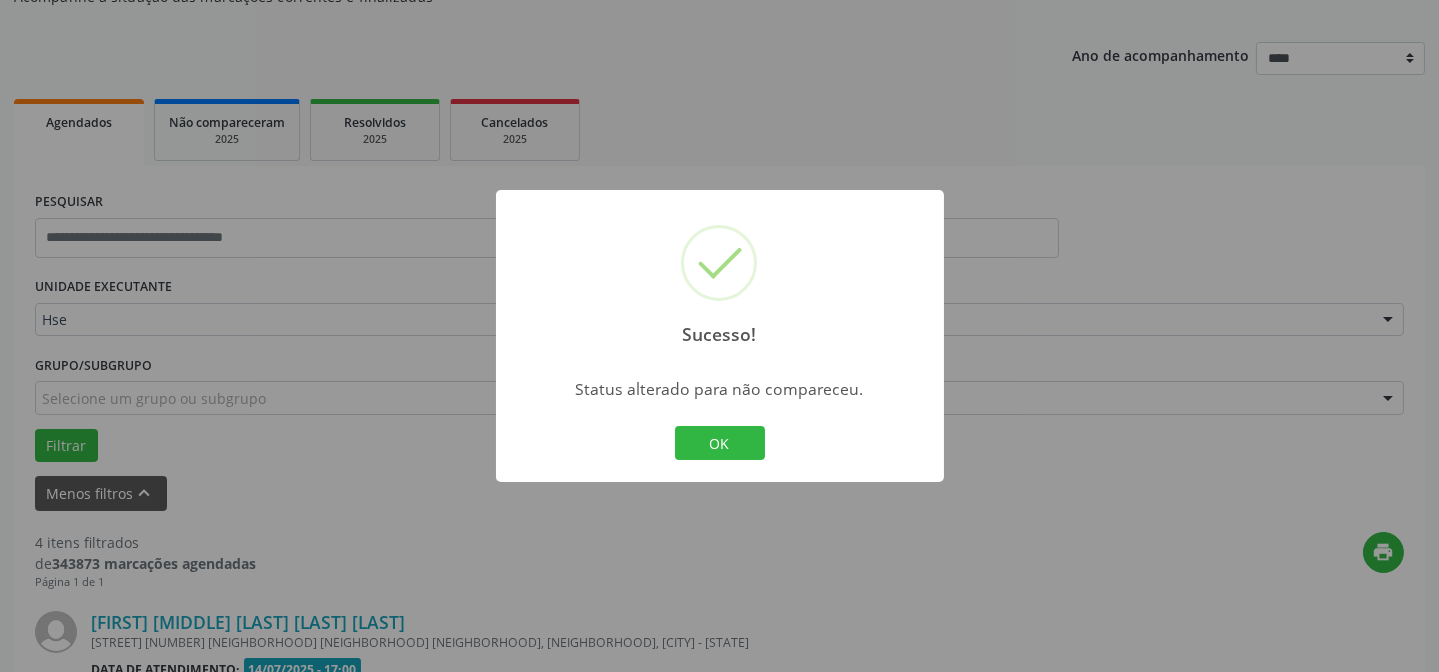 scroll, scrollTop: 741, scrollLeft: 0, axis: vertical 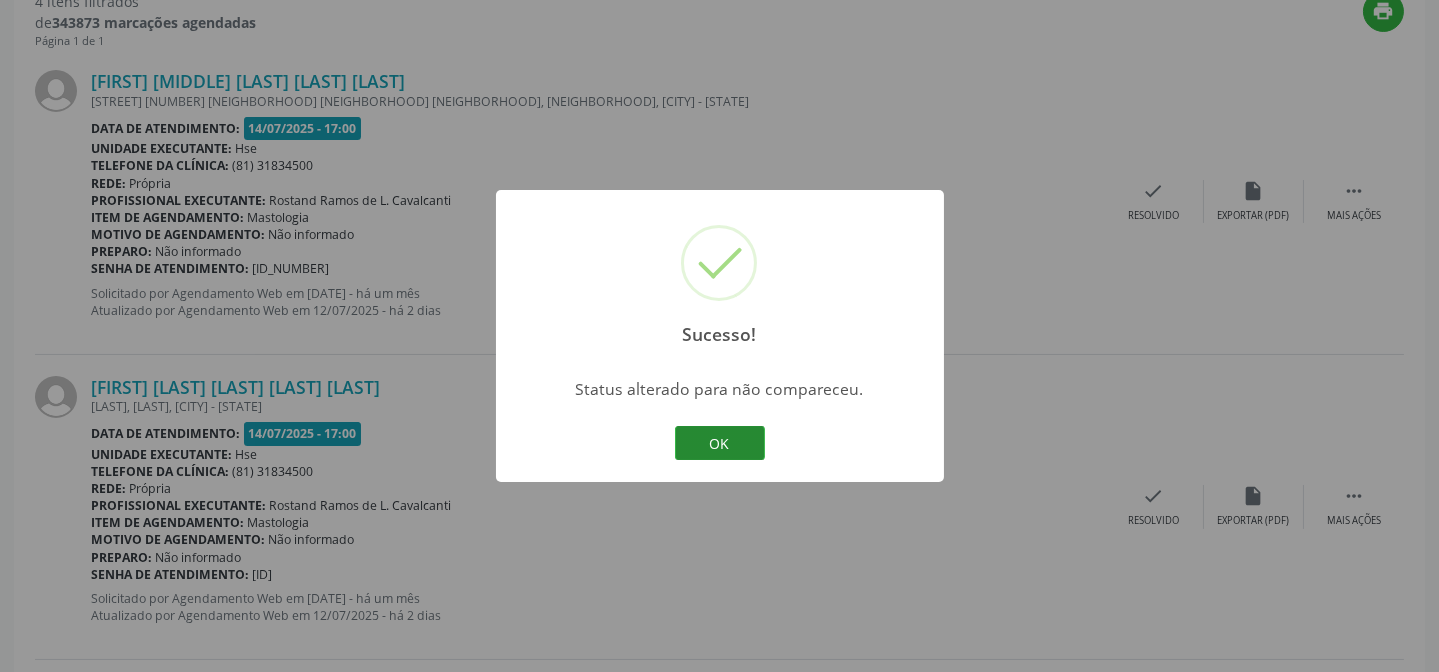 click on "OK" at bounding box center (720, 443) 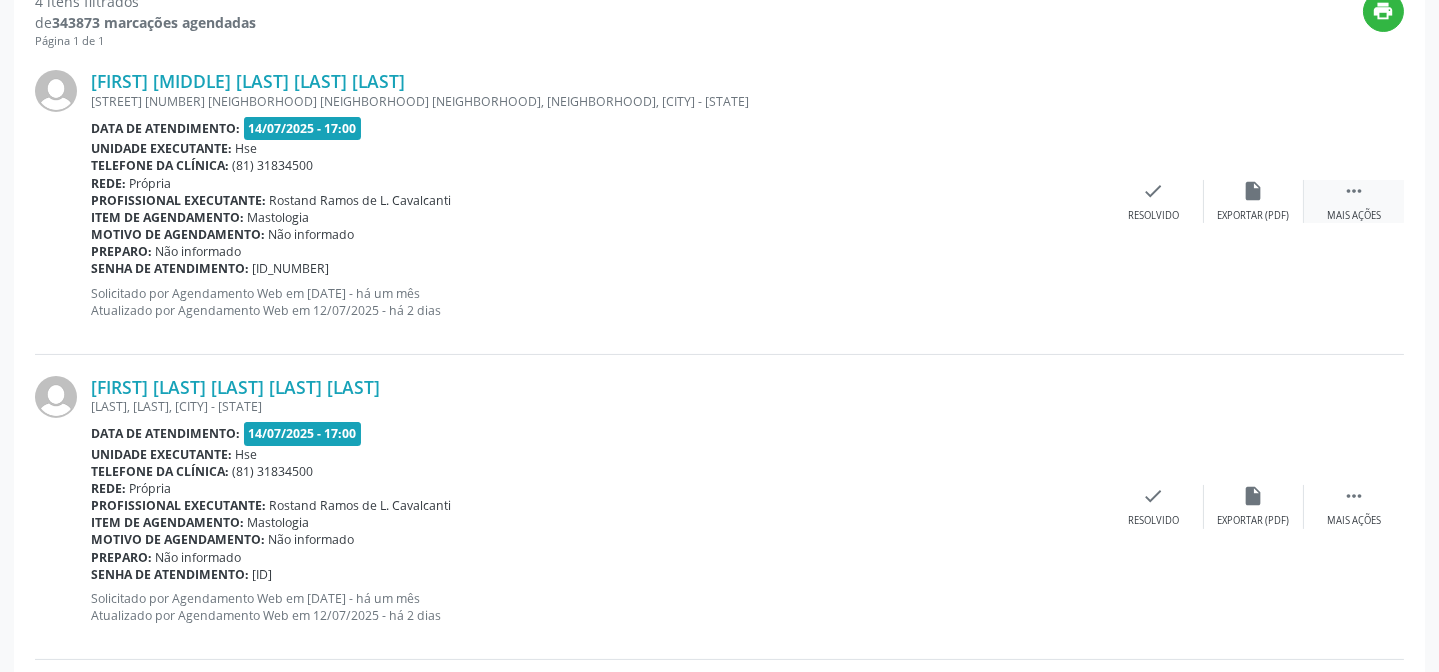 click on "
Mais ações" at bounding box center (1354, 201) 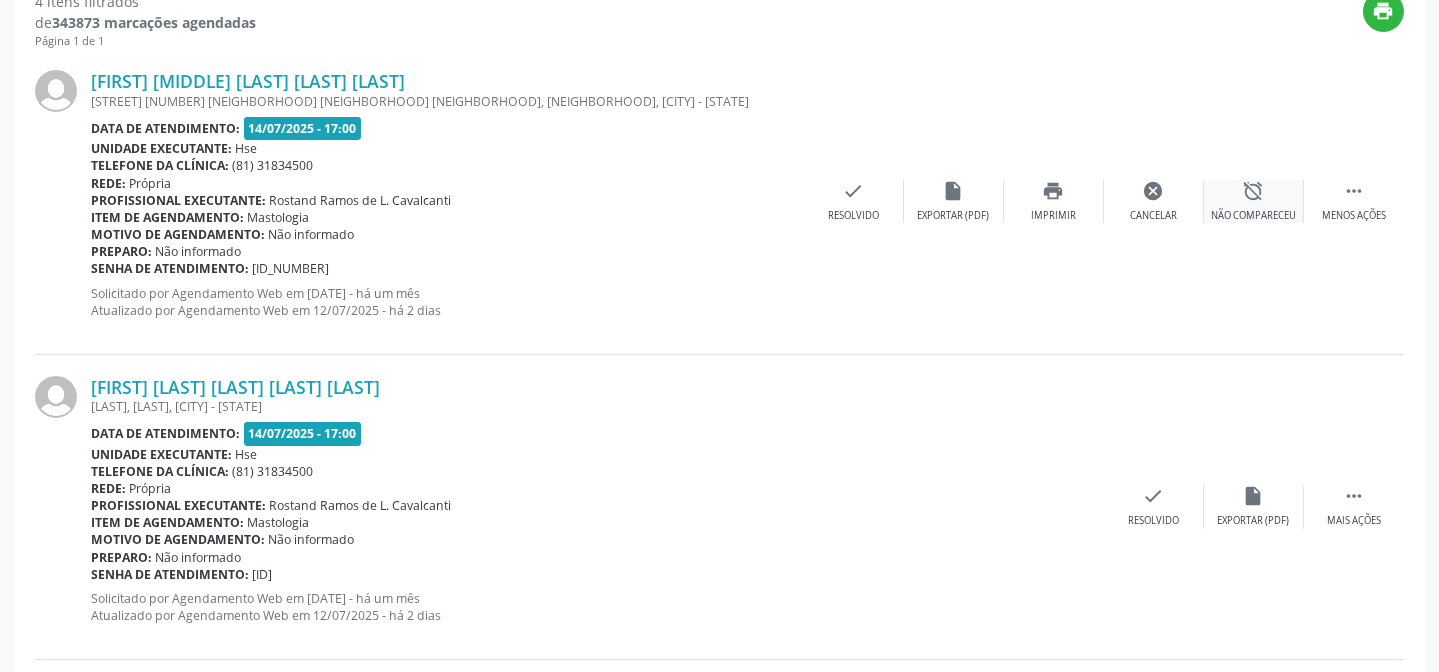click on "Não compareceu" at bounding box center [1253, 216] 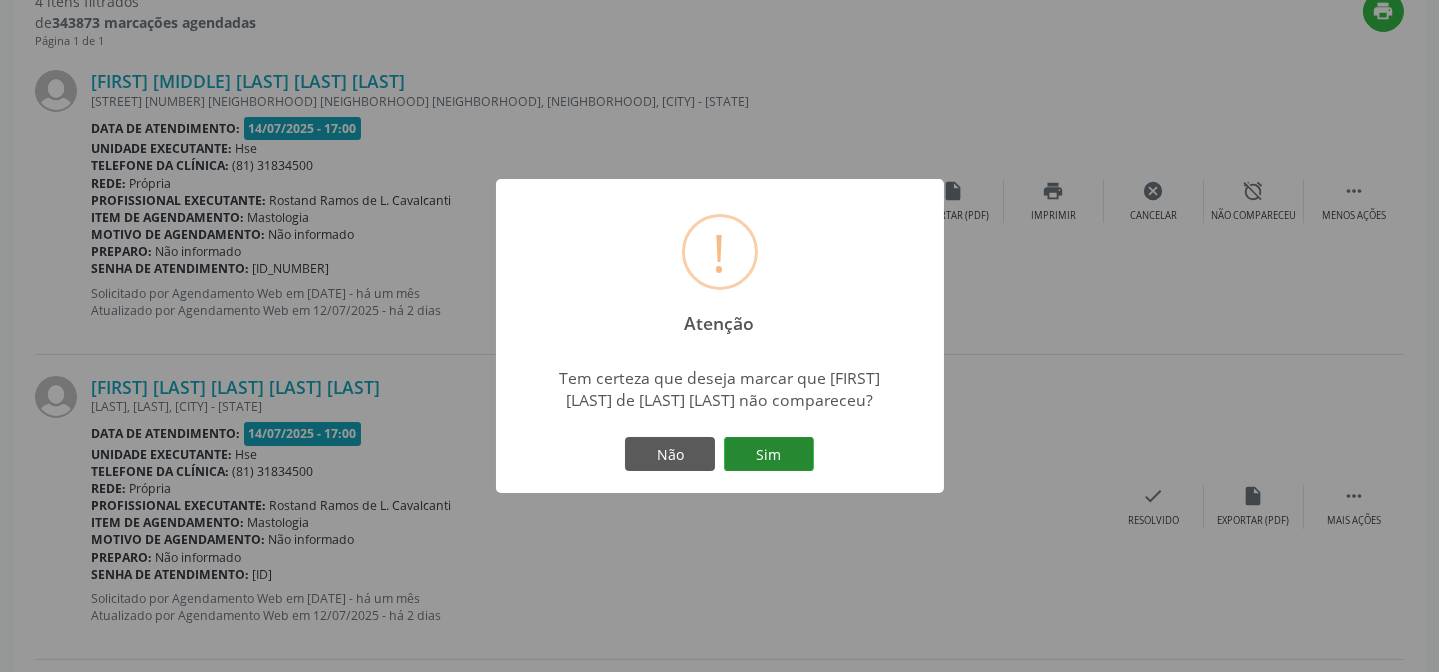 click on "Sim" at bounding box center (769, 454) 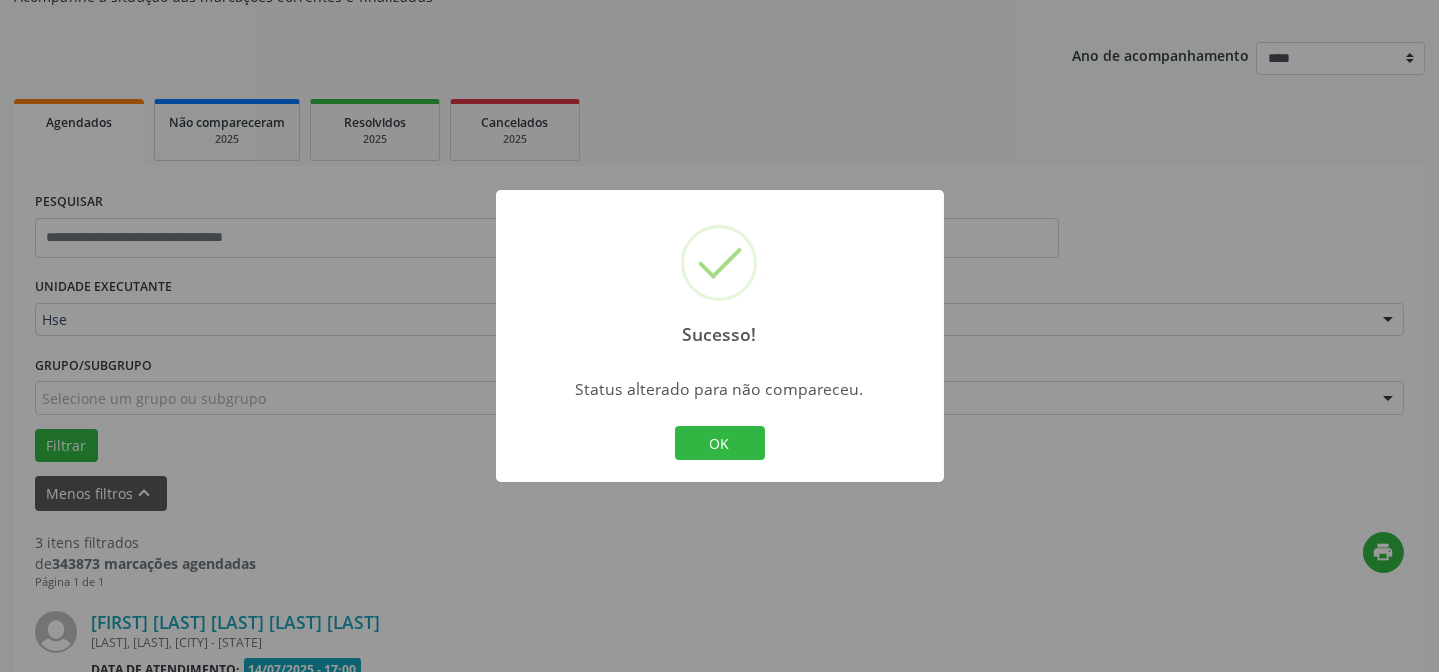 scroll, scrollTop: 741, scrollLeft: 0, axis: vertical 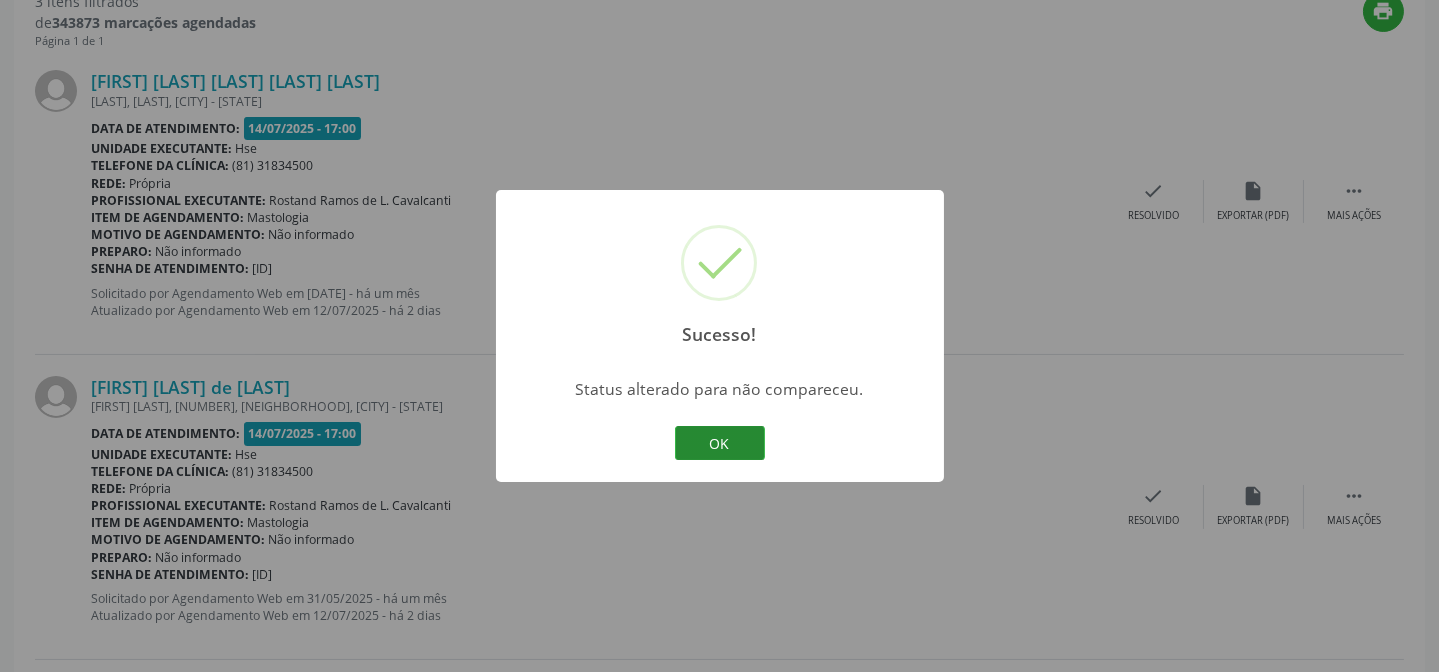 click on "OK" at bounding box center [720, 443] 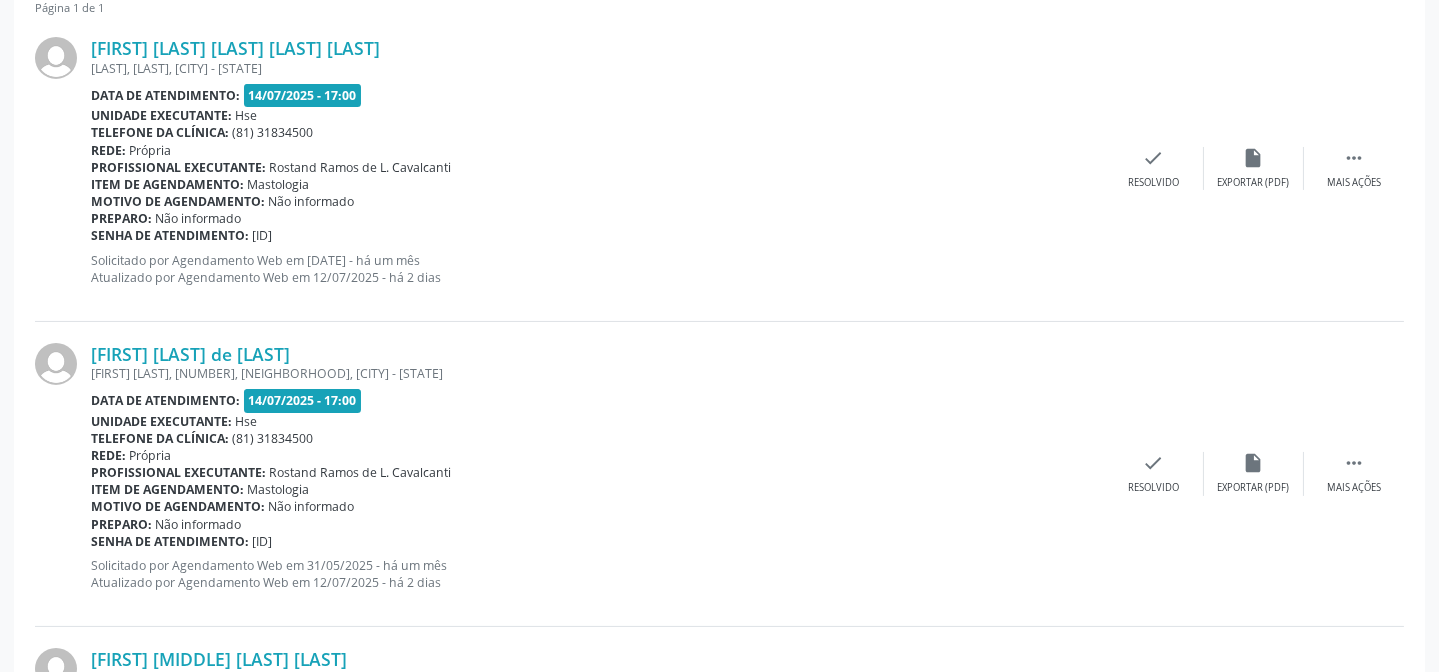 scroll, scrollTop: 741, scrollLeft: 0, axis: vertical 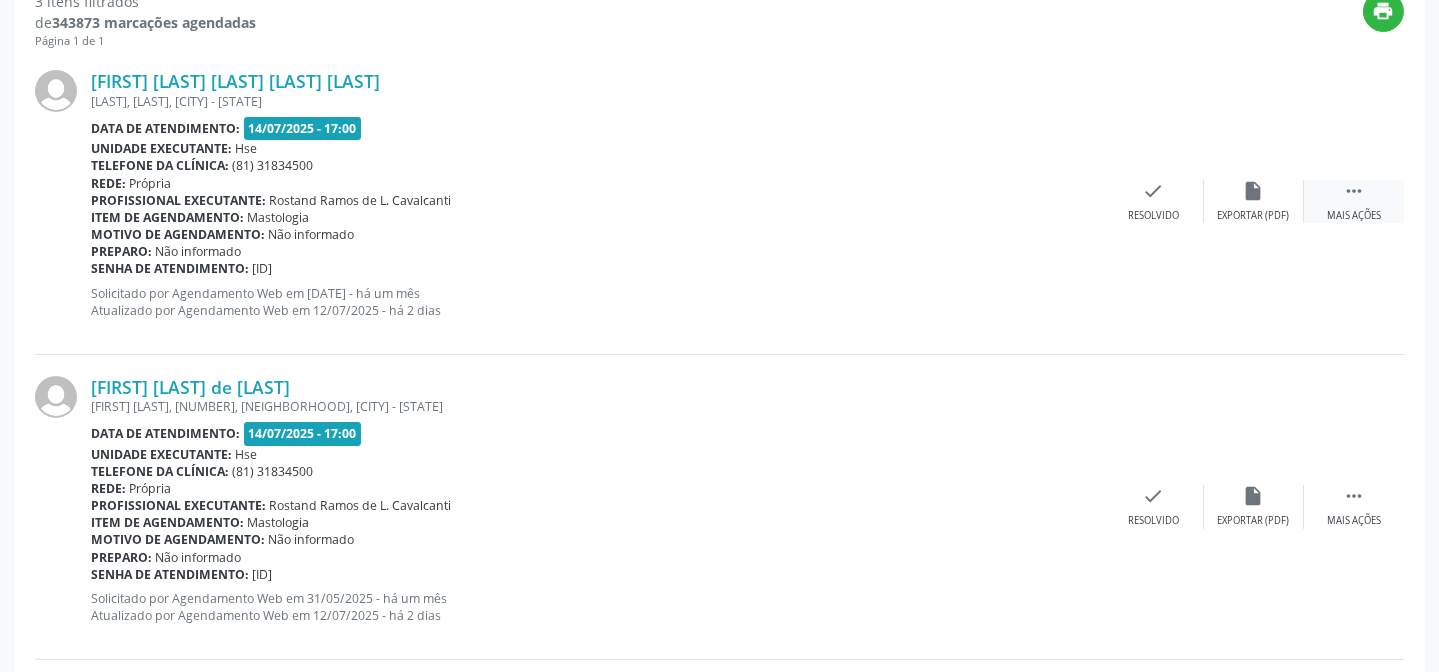click on "" at bounding box center (1354, 191) 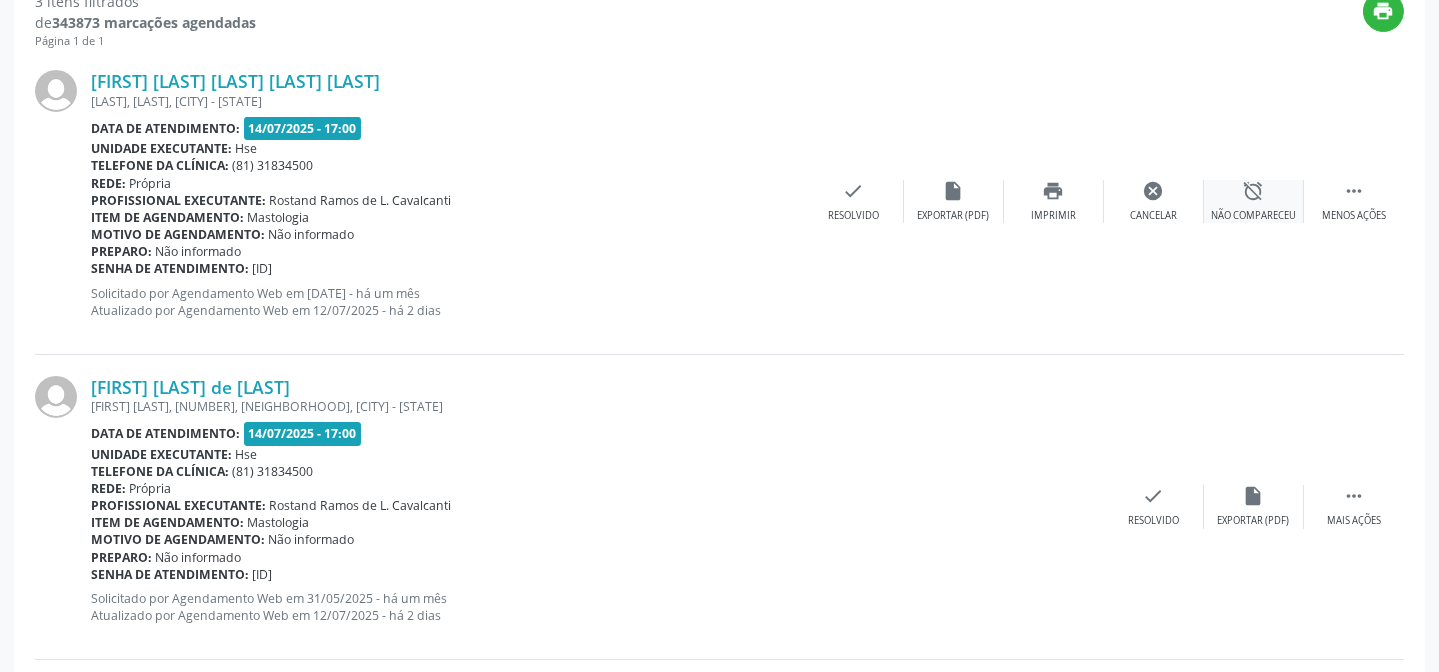 click on "alarm_off" at bounding box center [1254, 191] 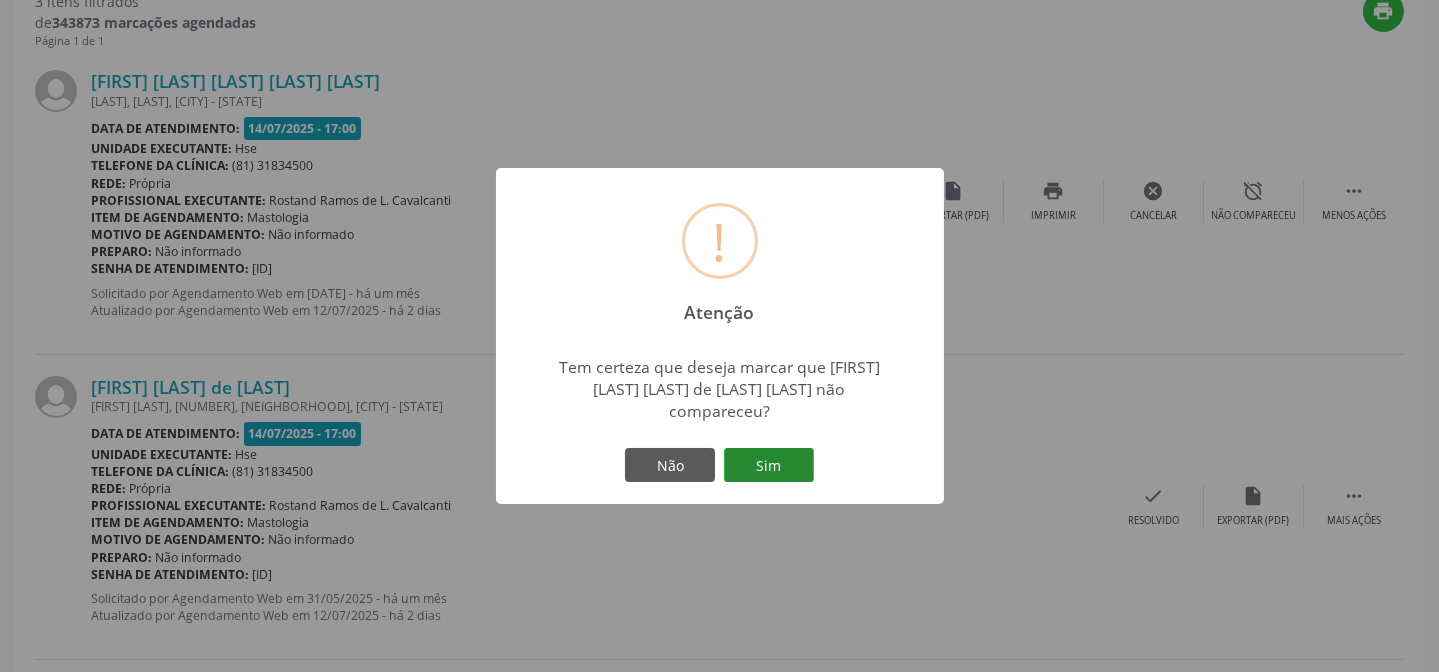 click on "Sim" at bounding box center [769, 465] 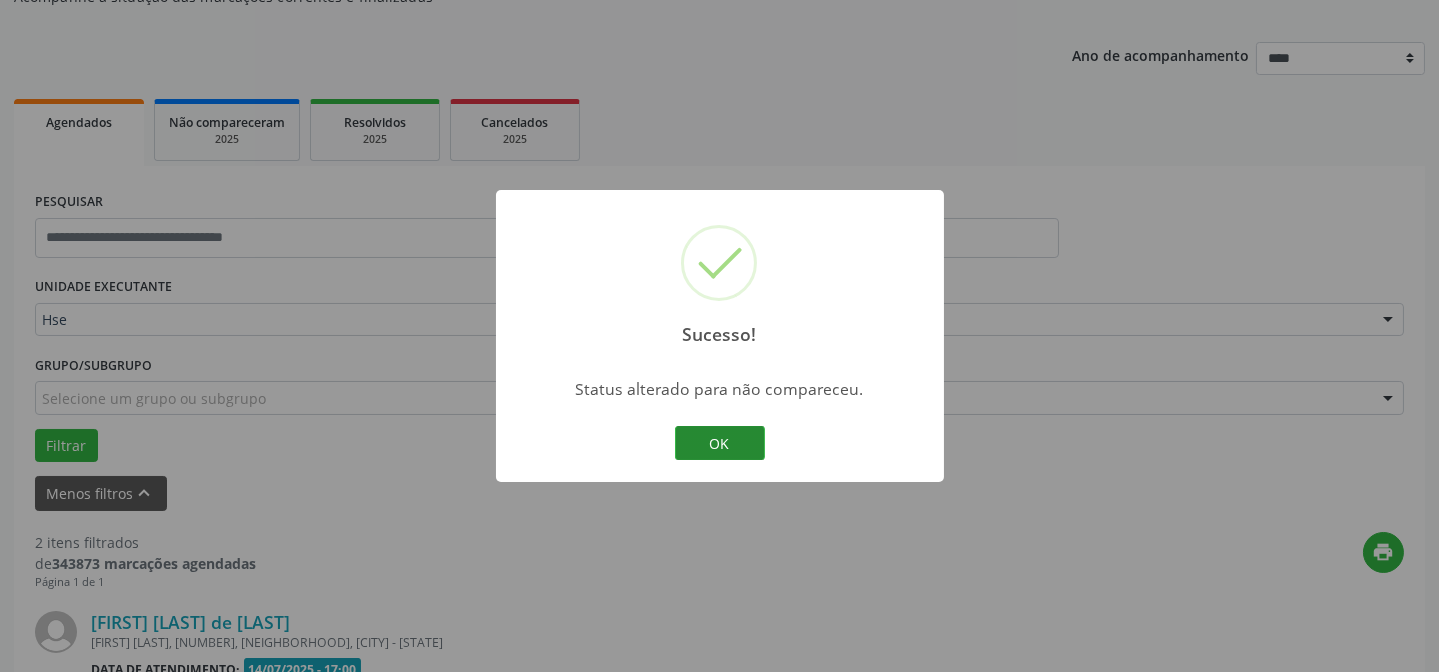 scroll, scrollTop: 741, scrollLeft: 0, axis: vertical 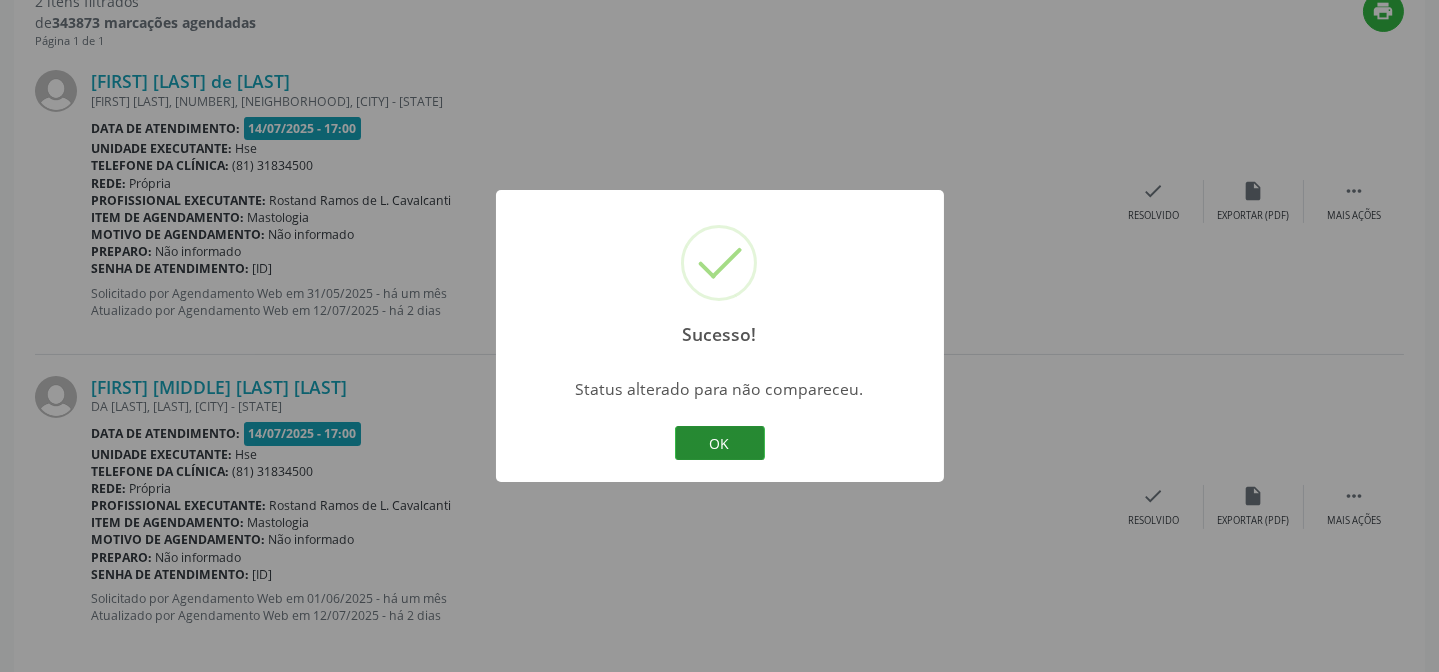 click on "OK" at bounding box center (720, 443) 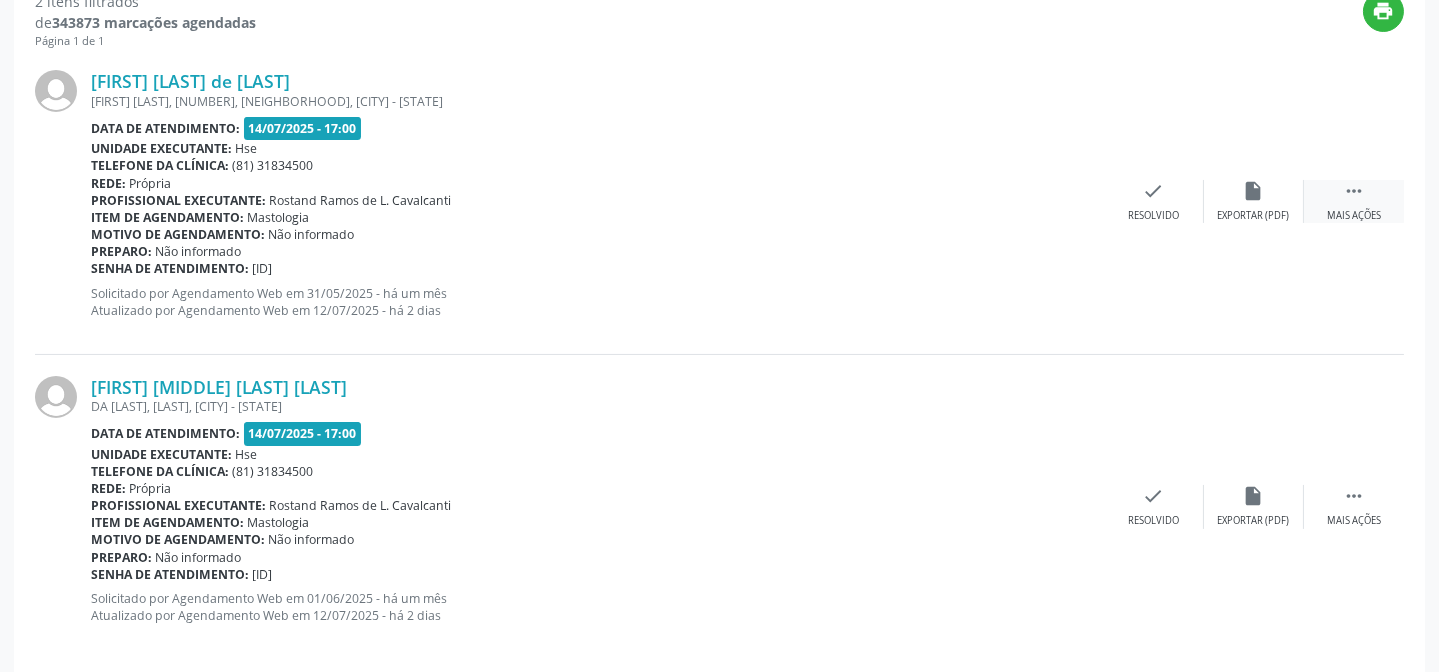 click on "
Mais ações" at bounding box center (1354, 201) 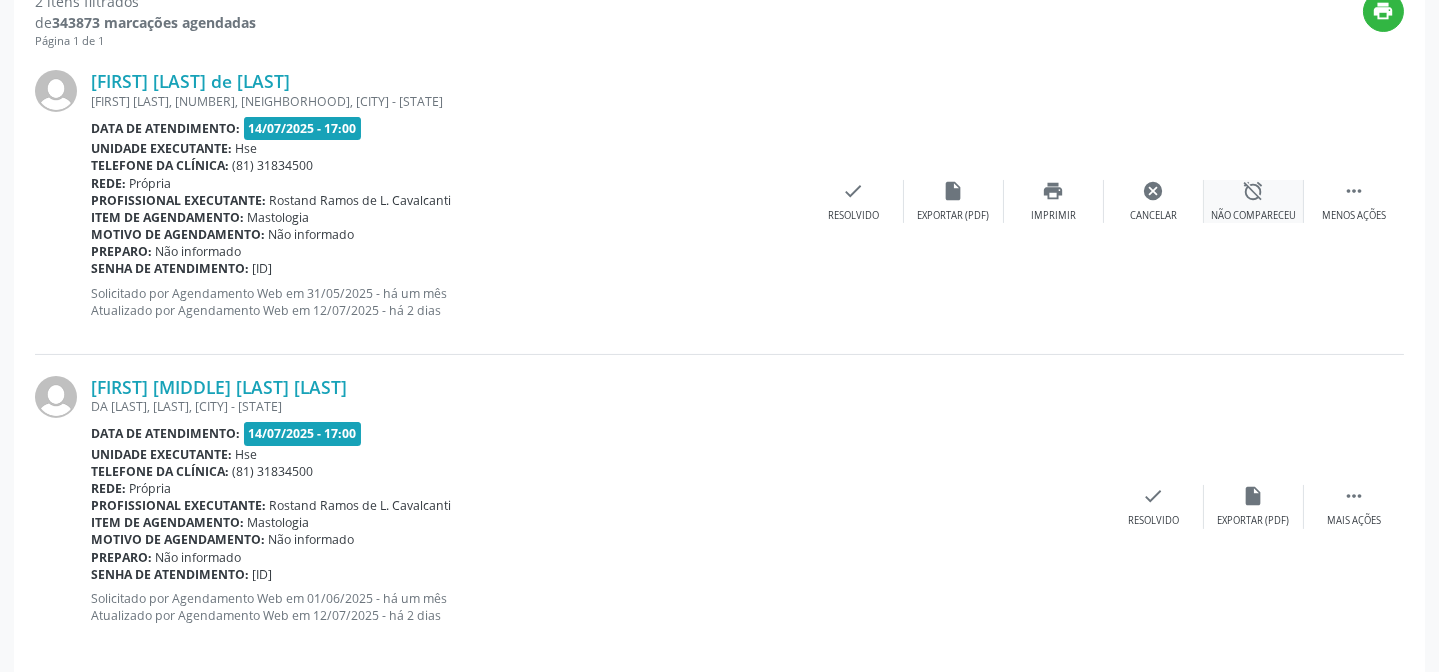 click on "Não compareceu" at bounding box center (1253, 216) 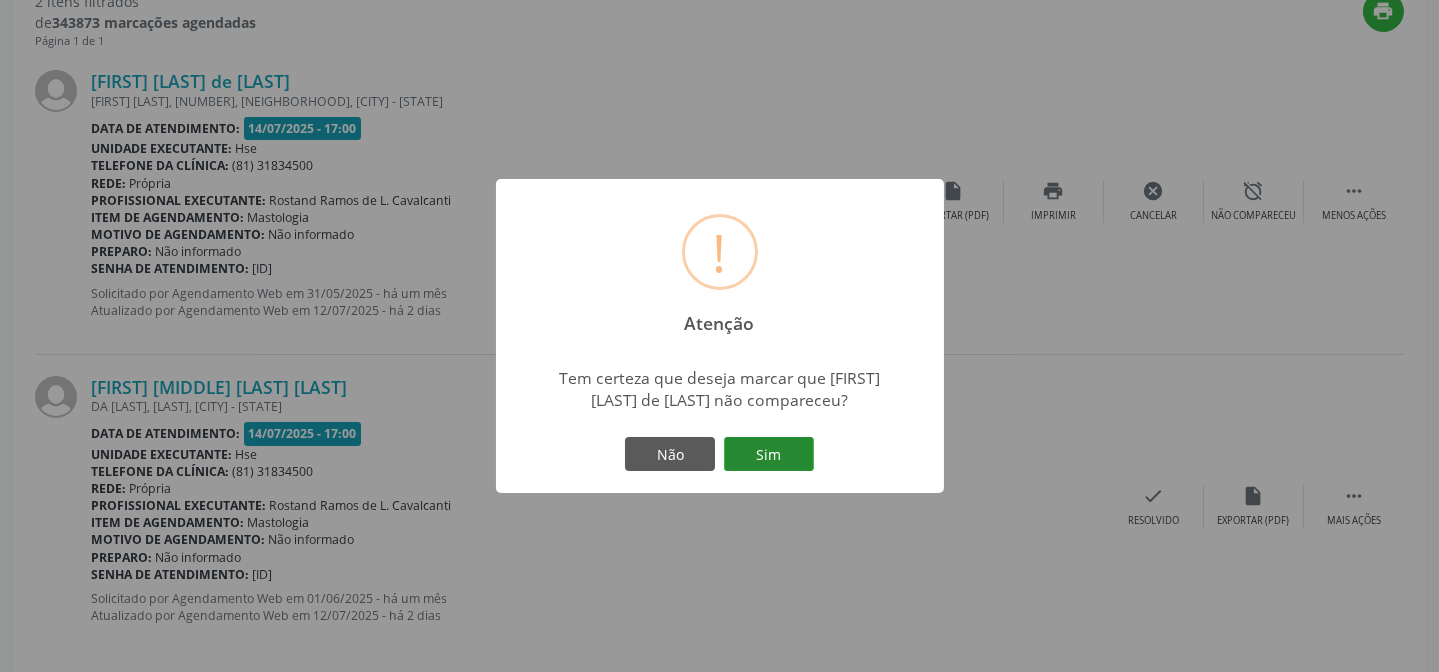 click on "Sim" at bounding box center [769, 454] 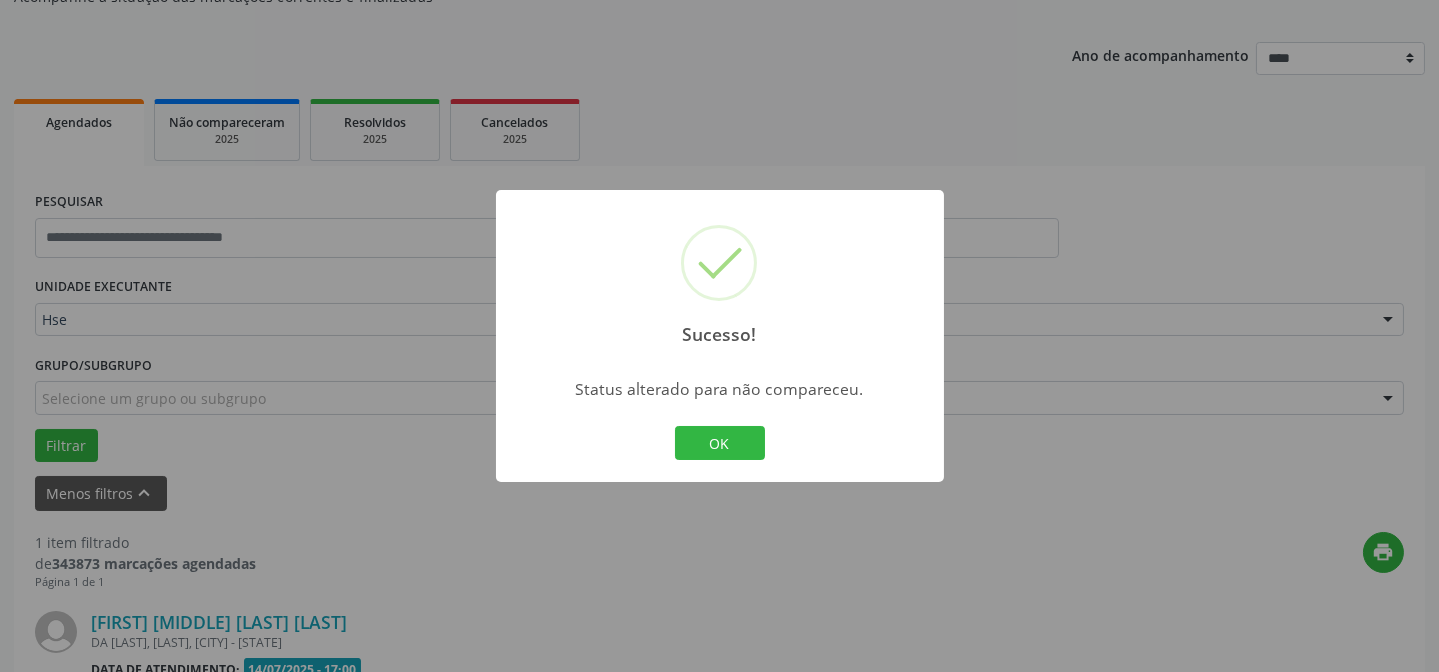 scroll, scrollTop: 457, scrollLeft: 0, axis: vertical 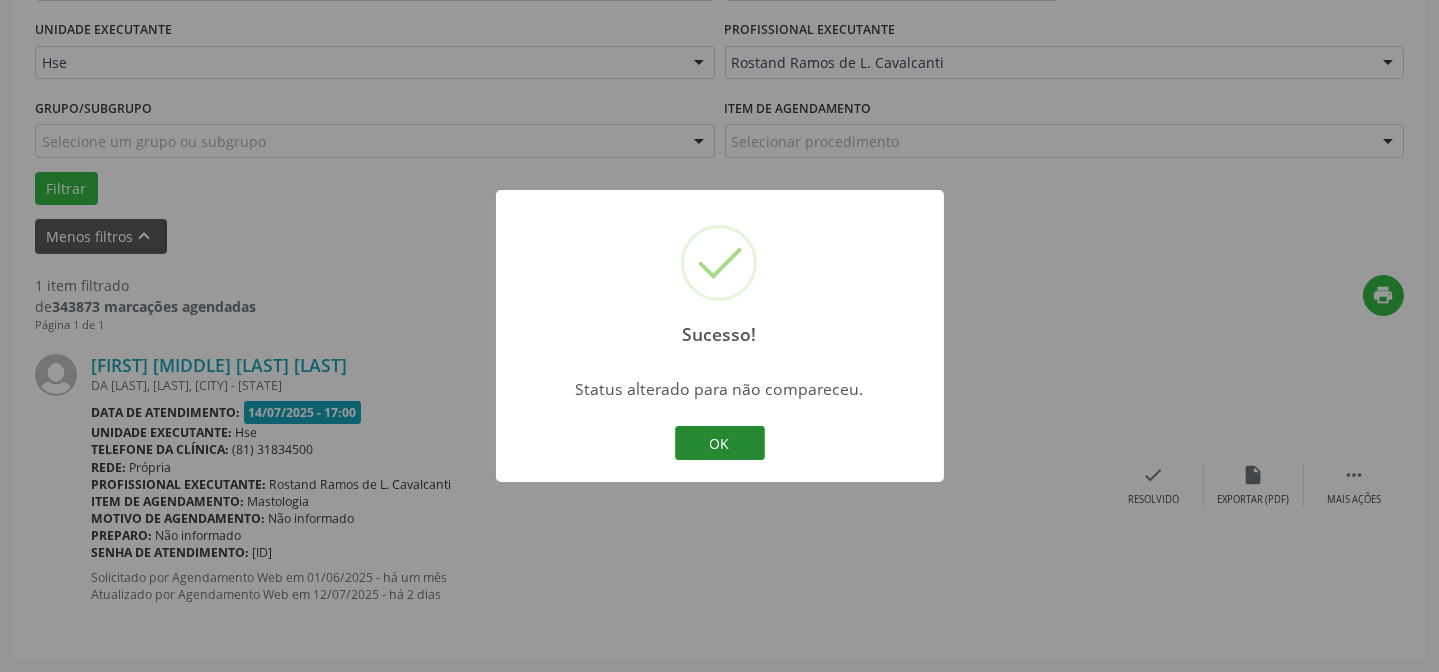 click on "OK" at bounding box center [720, 443] 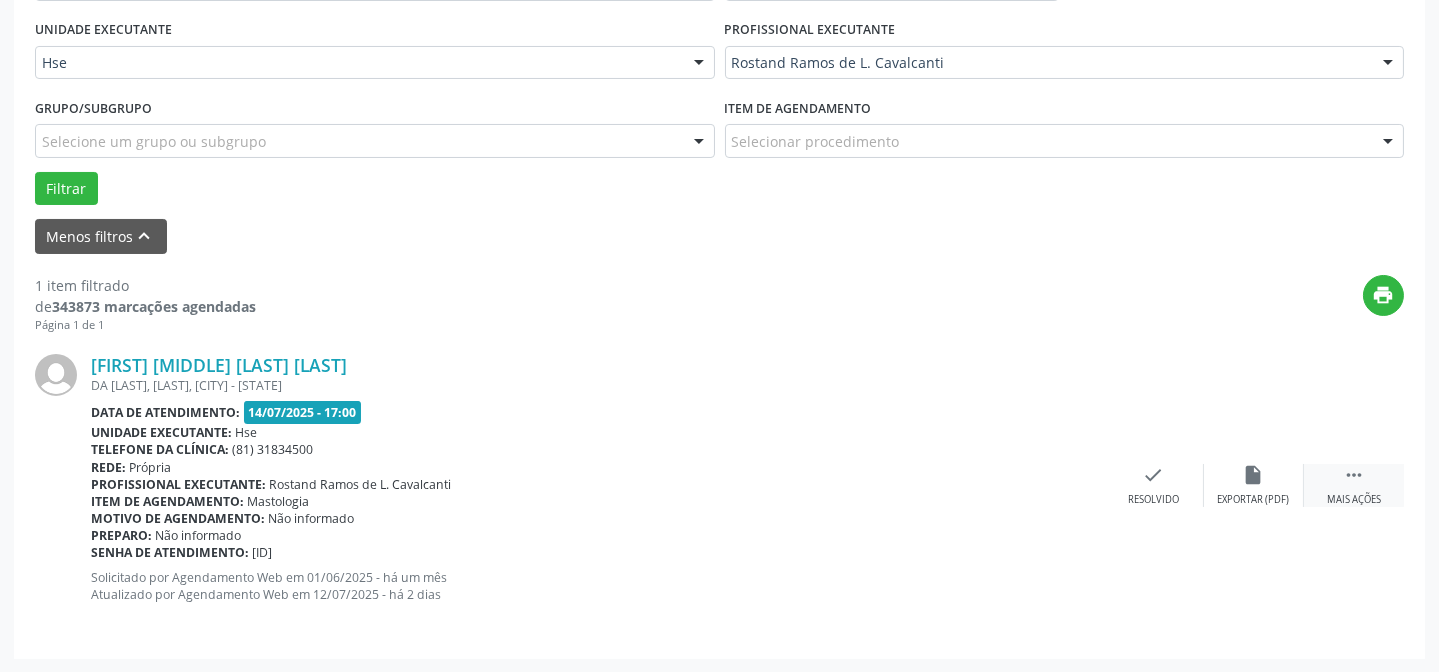 click on "" at bounding box center (1354, 475) 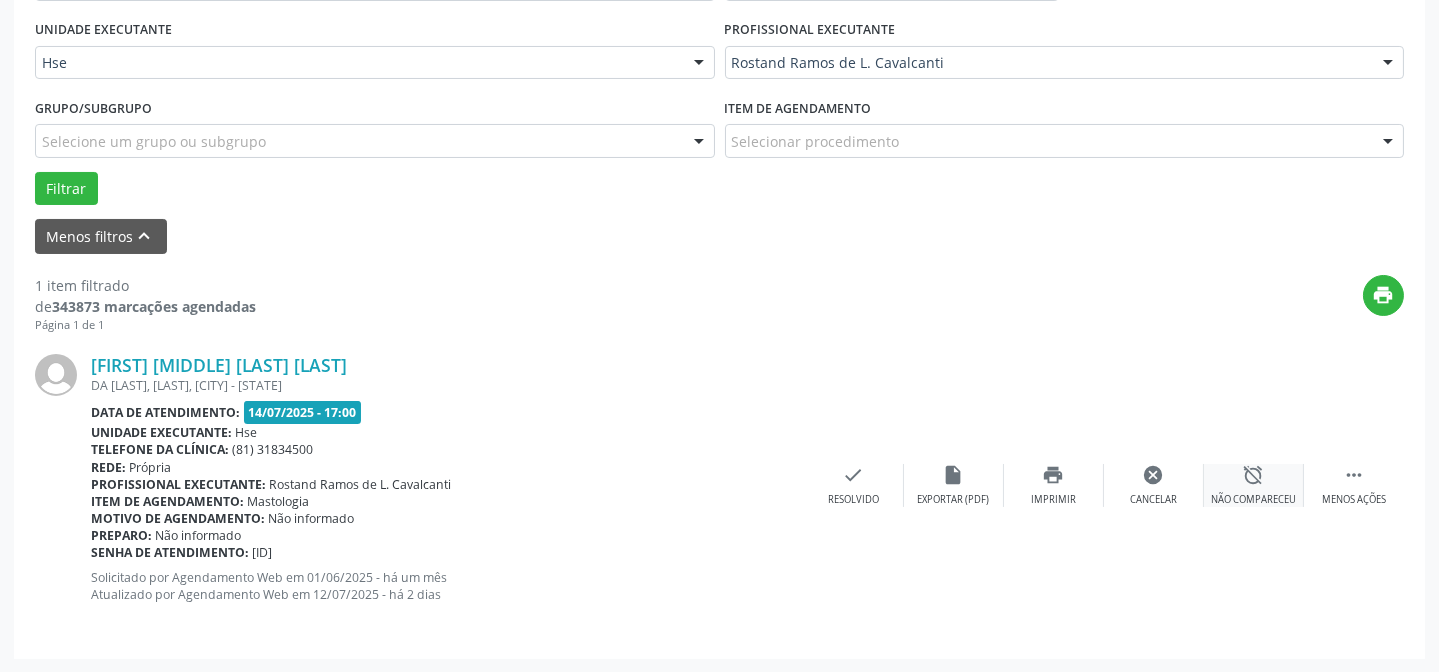 click on "alarm_off
Não compareceu" at bounding box center [1254, 485] 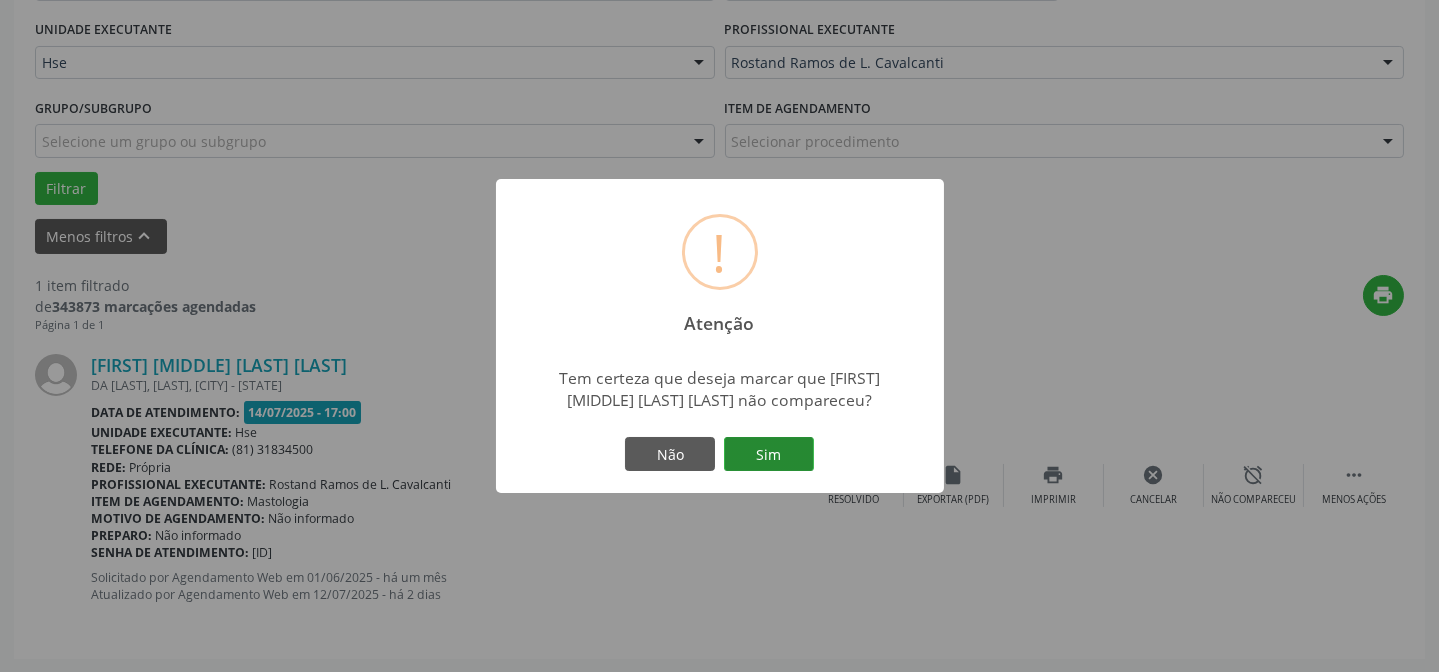 click on "Sim" at bounding box center [769, 454] 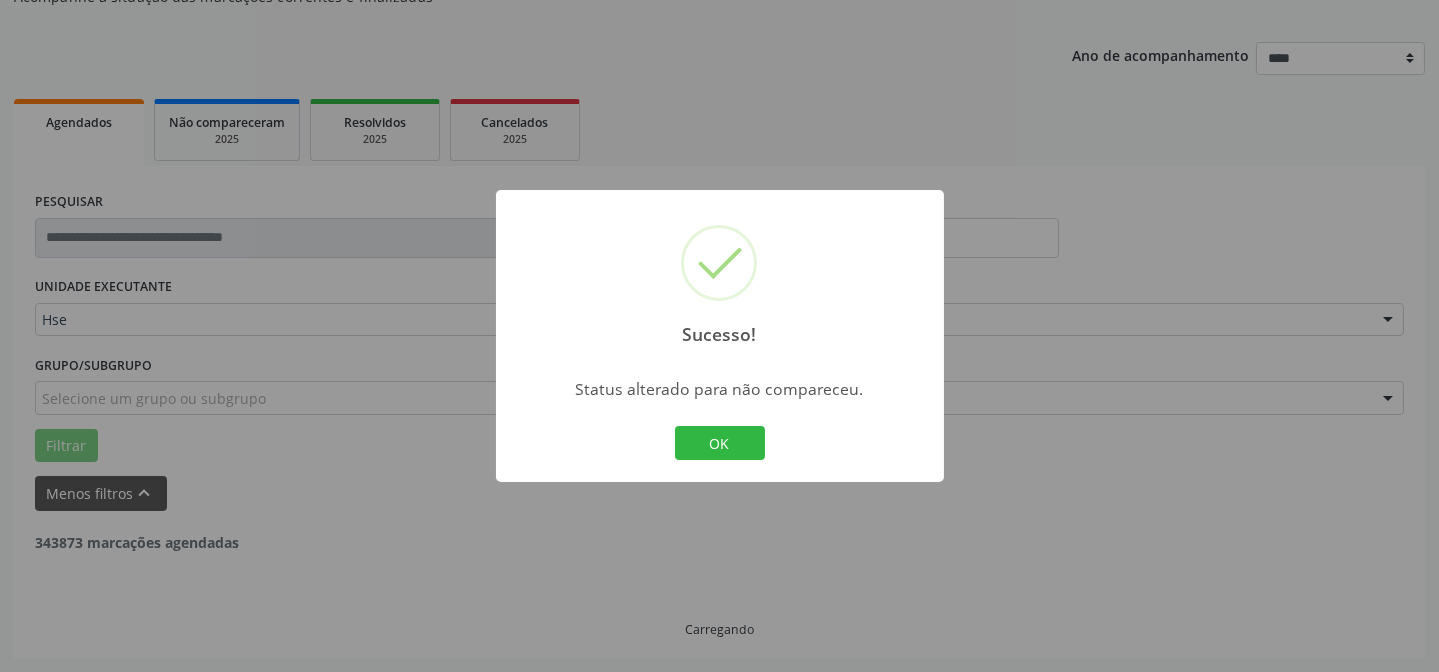 scroll, scrollTop: 135, scrollLeft: 0, axis: vertical 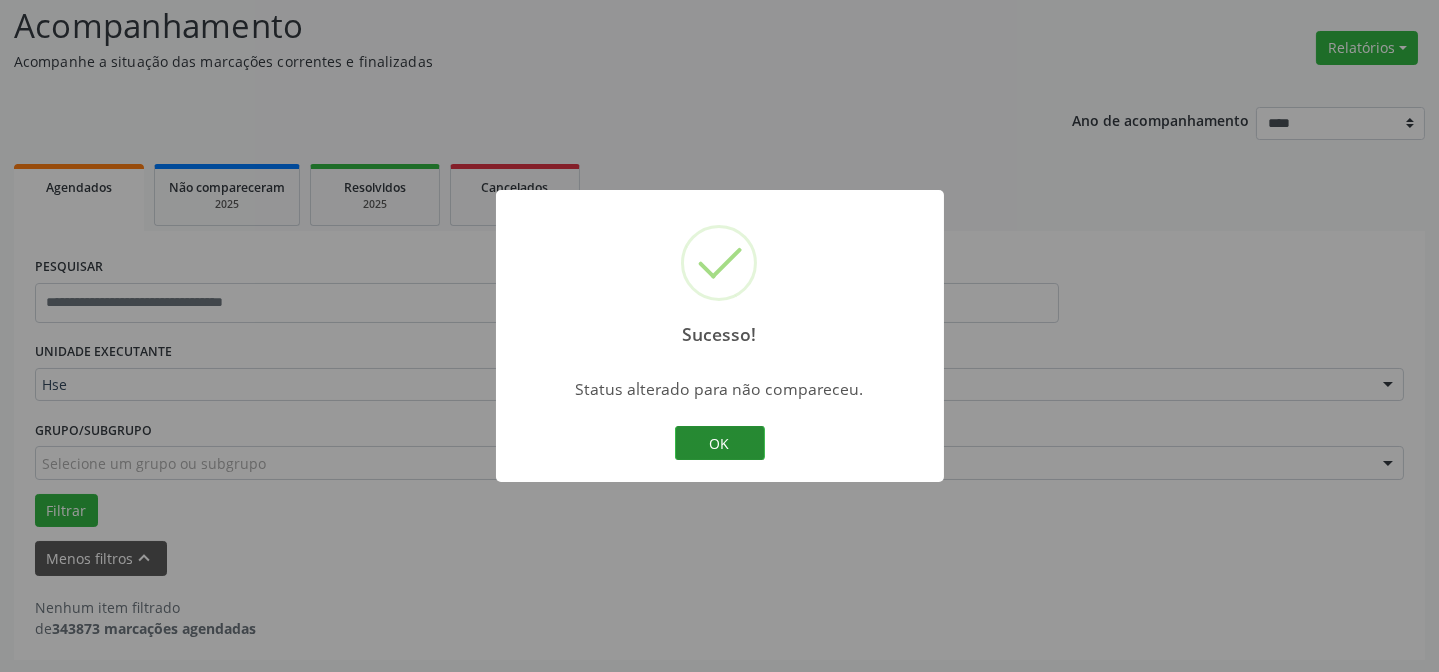 click on "OK" at bounding box center [720, 443] 